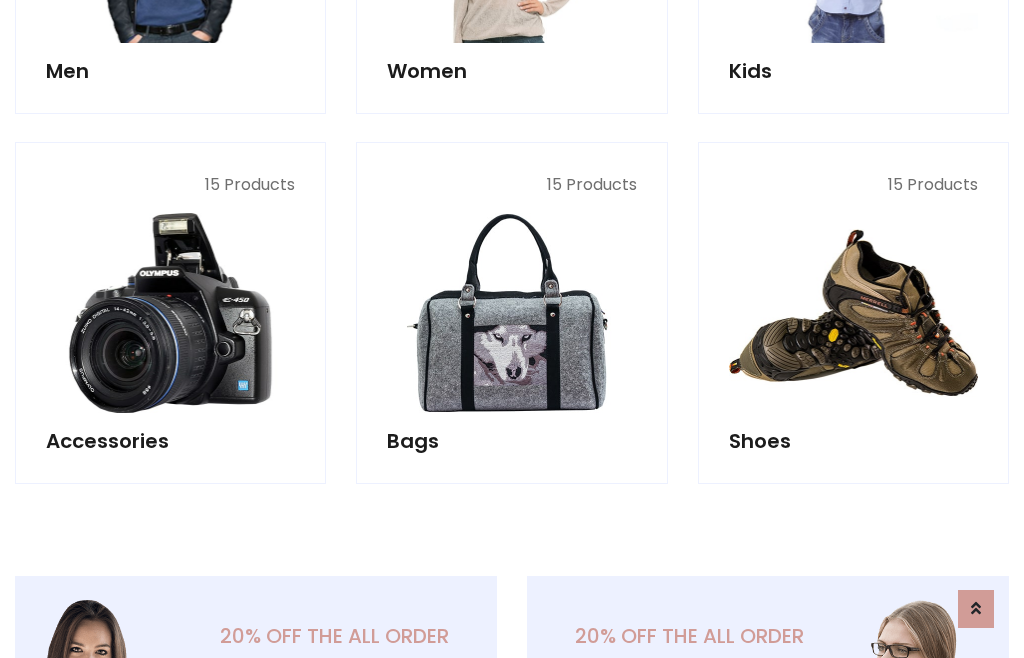 scroll, scrollTop: 853, scrollLeft: 0, axis: vertical 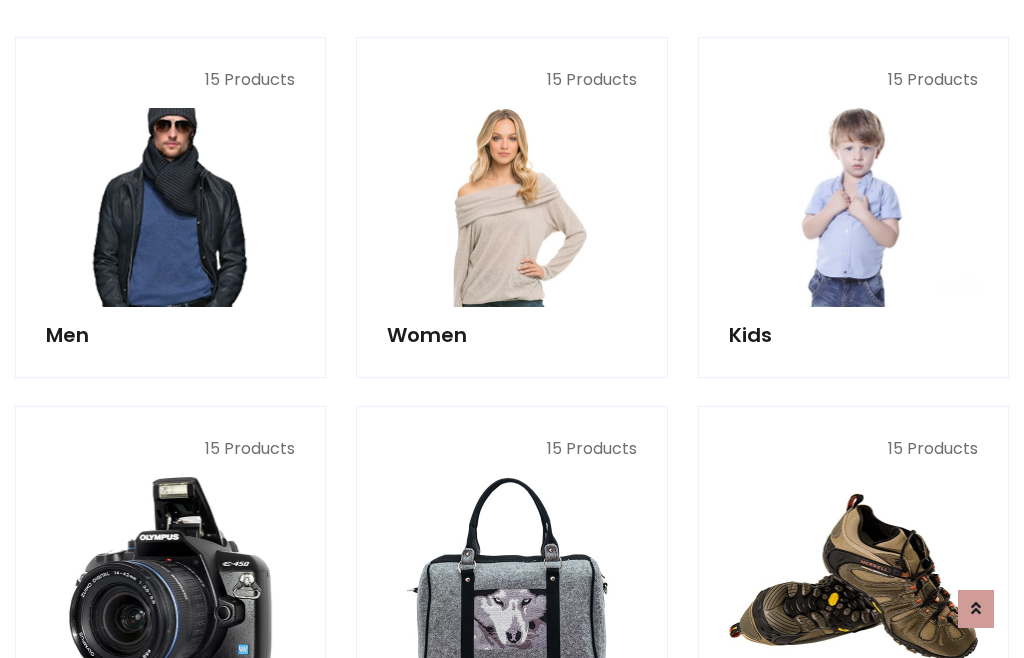 click at bounding box center [170, 207] 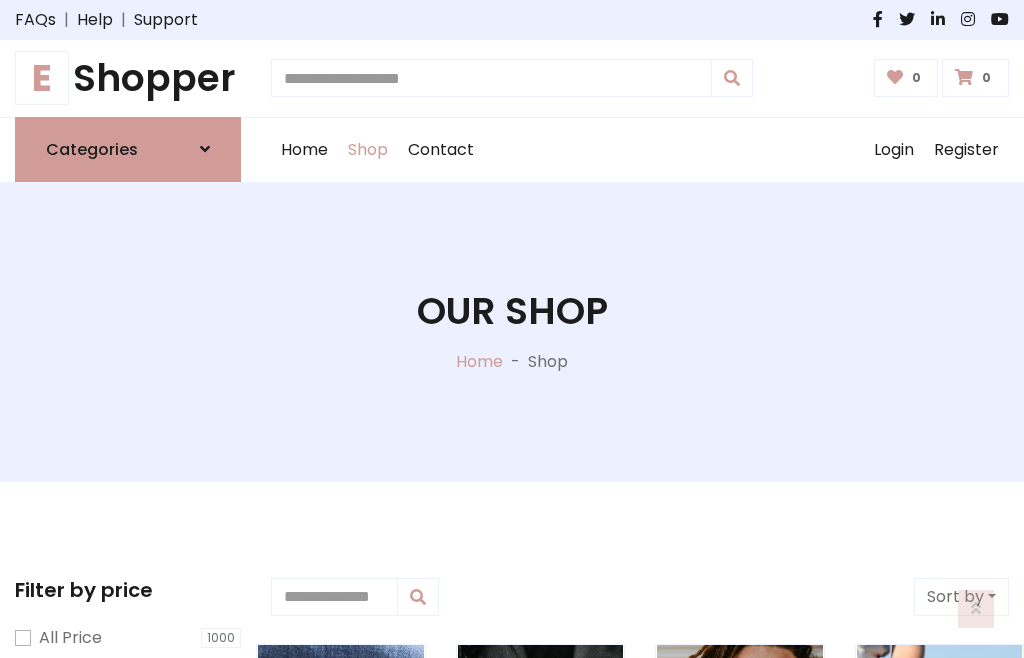 scroll, scrollTop: 807, scrollLeft: 0, axis: vertical 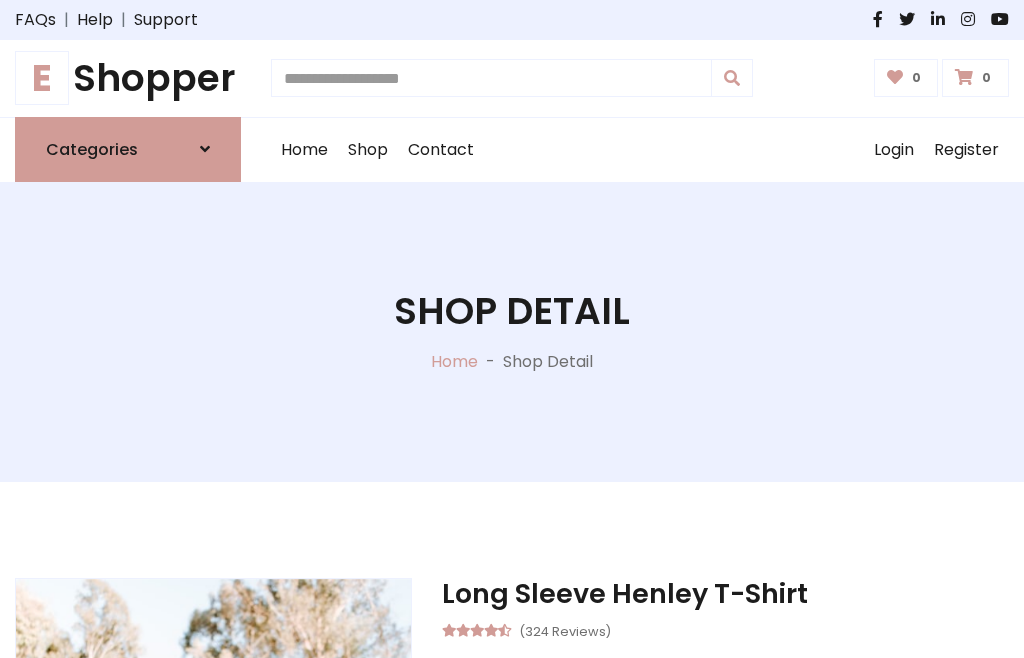 click on "M" at bounding box center [650, 774] 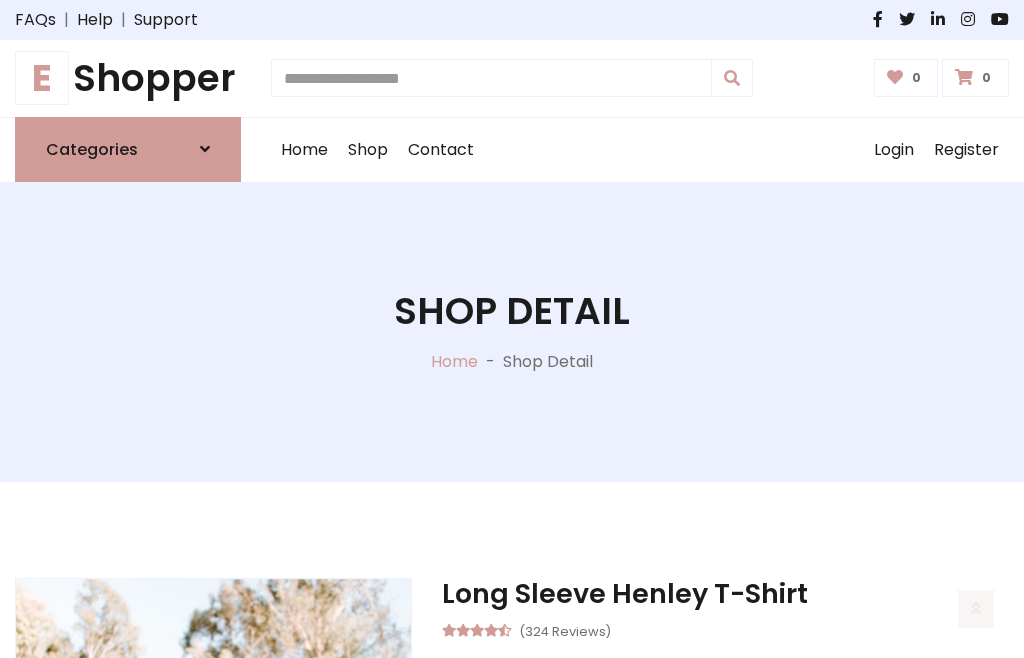 scroll, scrollTop: 128, scrollLeft: 0, axis: vertical 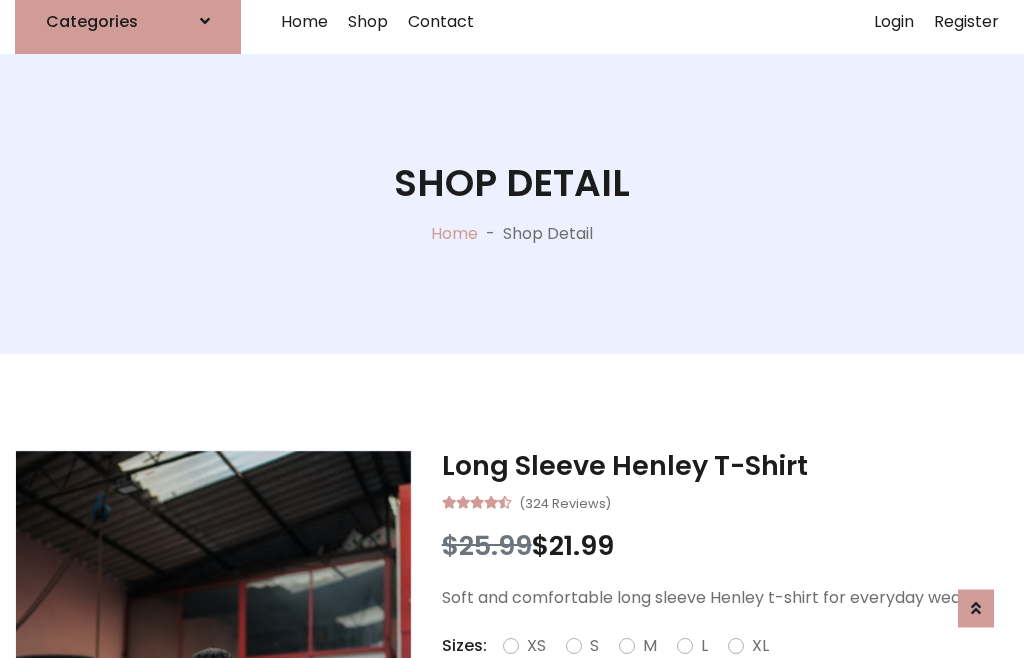 click on "Red" at bounding box center (732, 670) 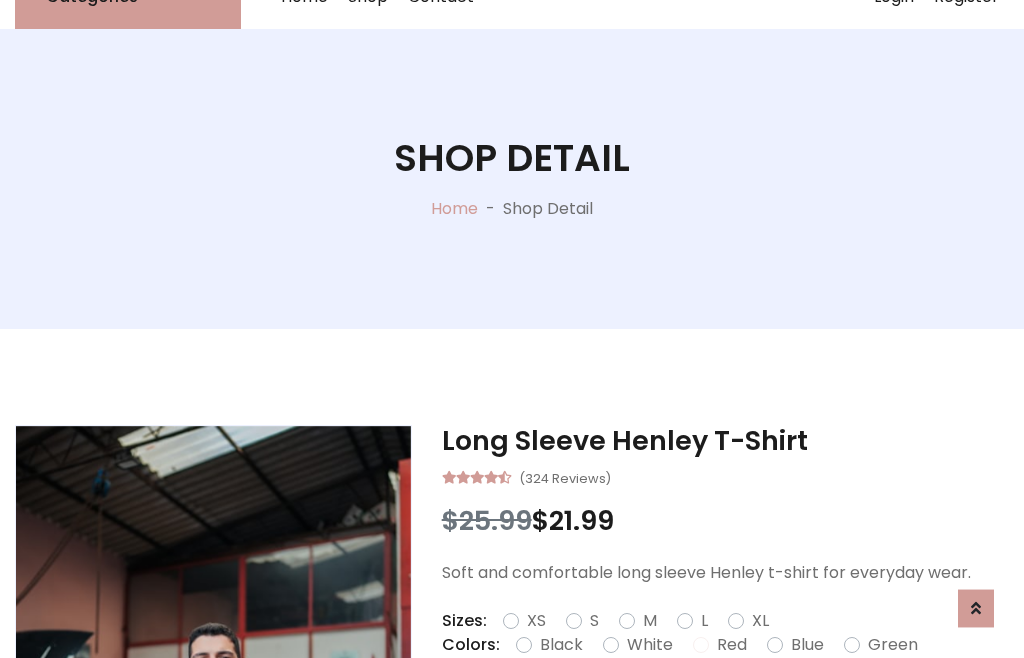 scroll, scrollTop: 152, scrollLeft: 0, axis: vertical 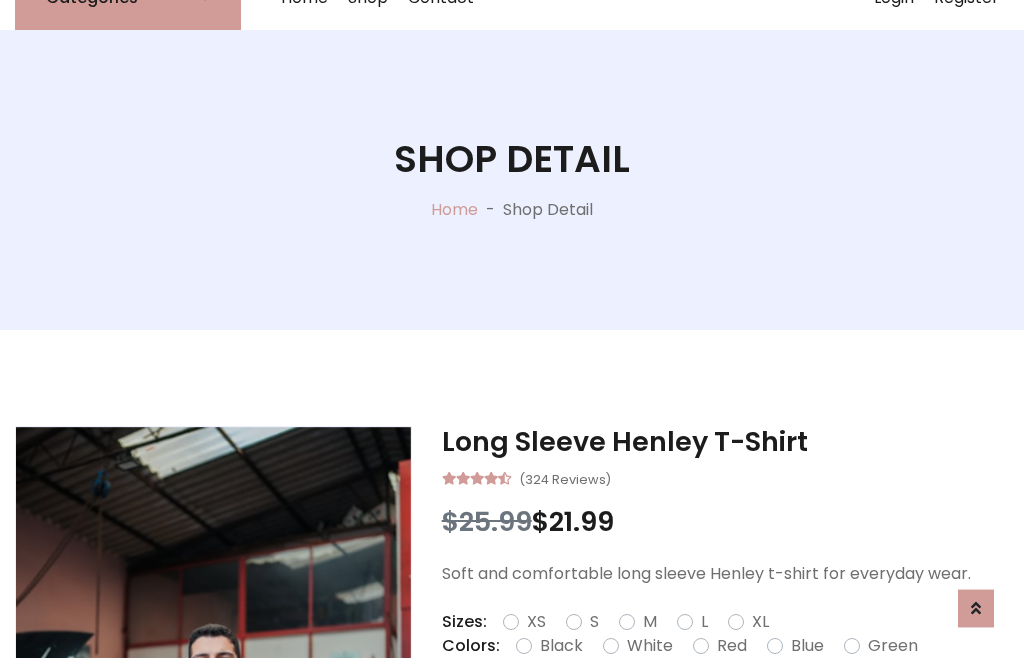 click on "Add To Cart" at bounding box center (663, 709) 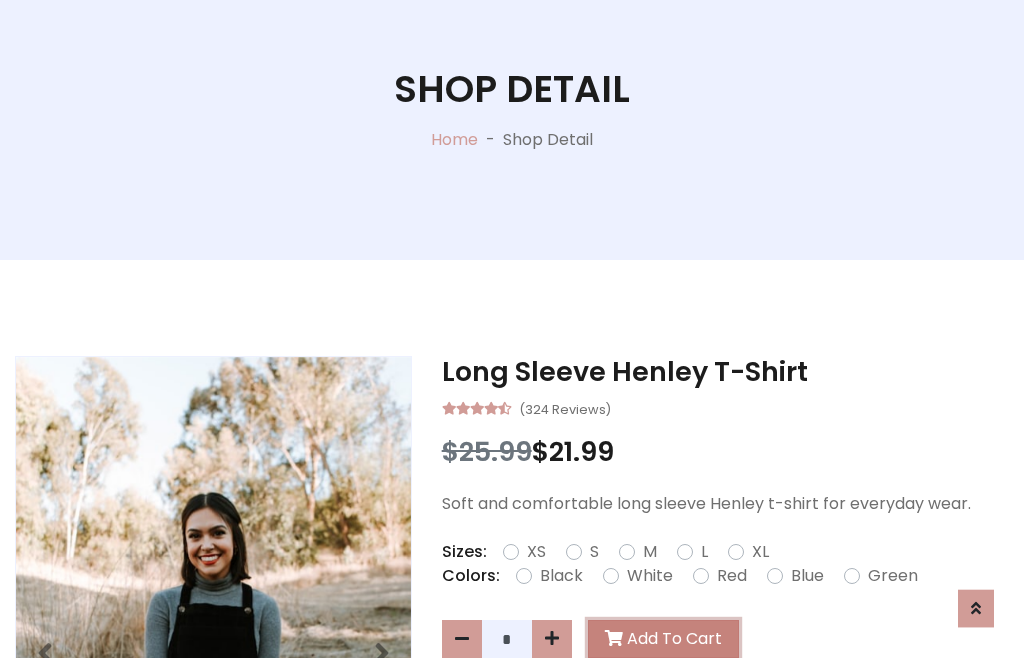 scroll, scrollTop: 0, scrollLeft: 0, axis: both 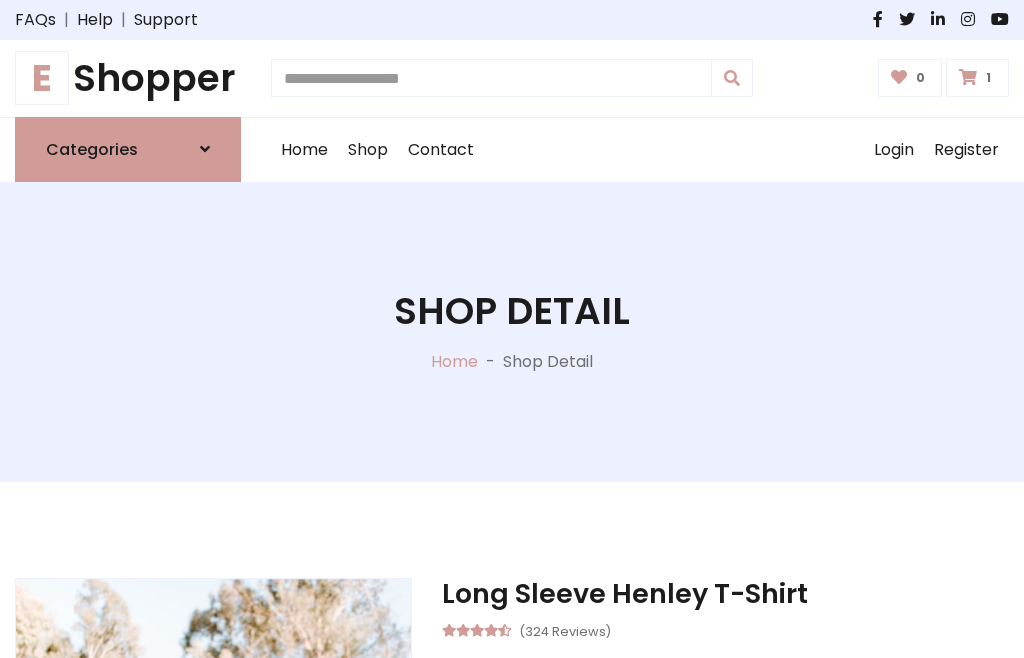 click at bounding box center [968, 77] 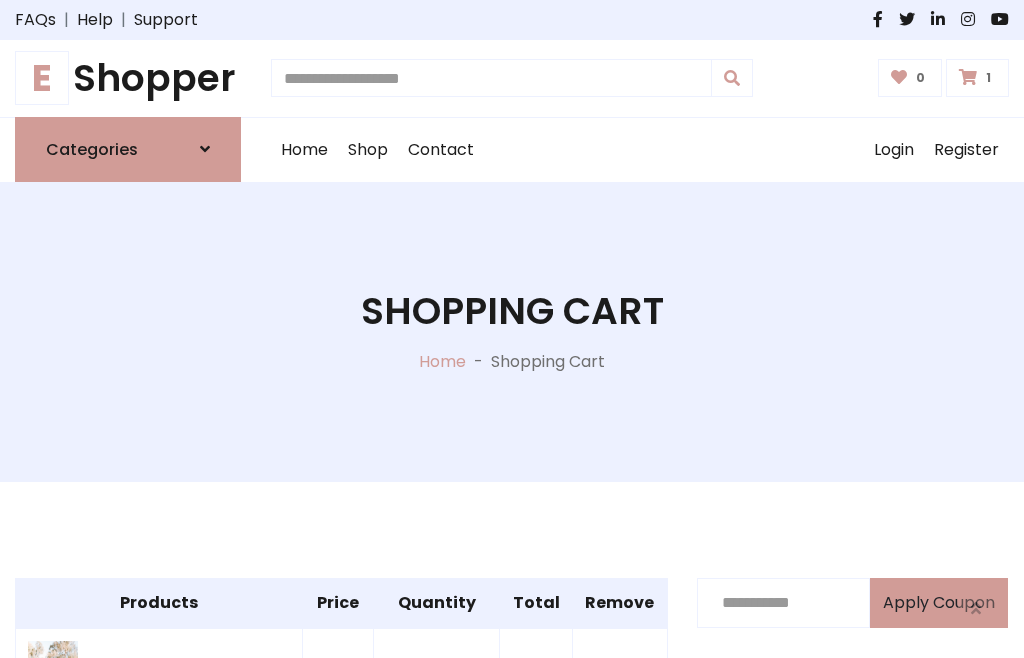 scroll, scrollTop: 474, scrollLeft: 0, axis: vertical 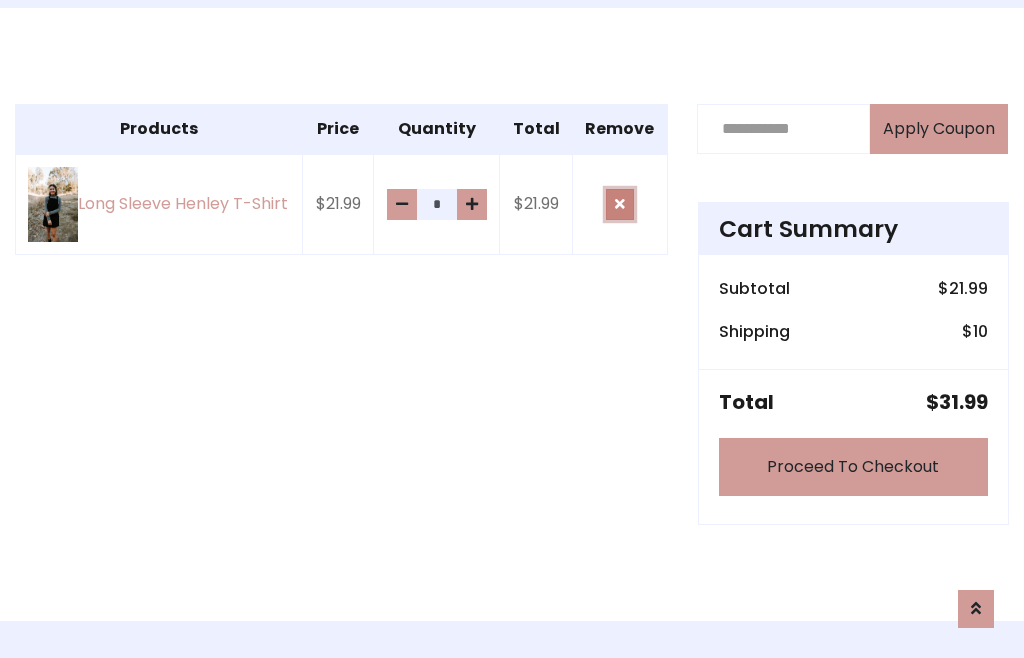 click at bounding box center (620, 204) 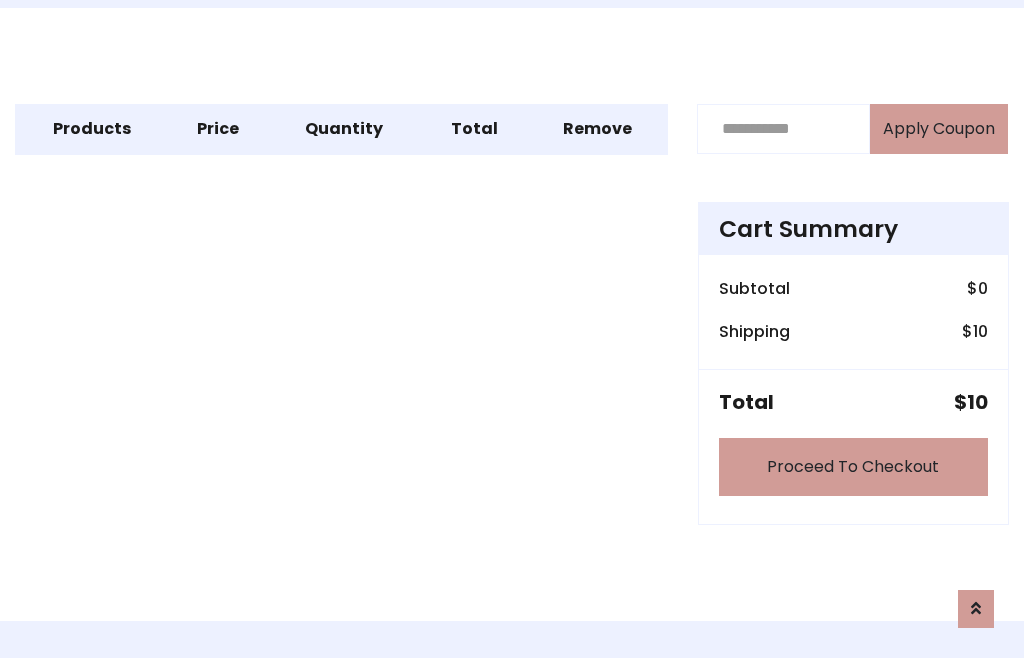 scroll, scrollTop: 247, scrollLeft: 0, axis: vertical 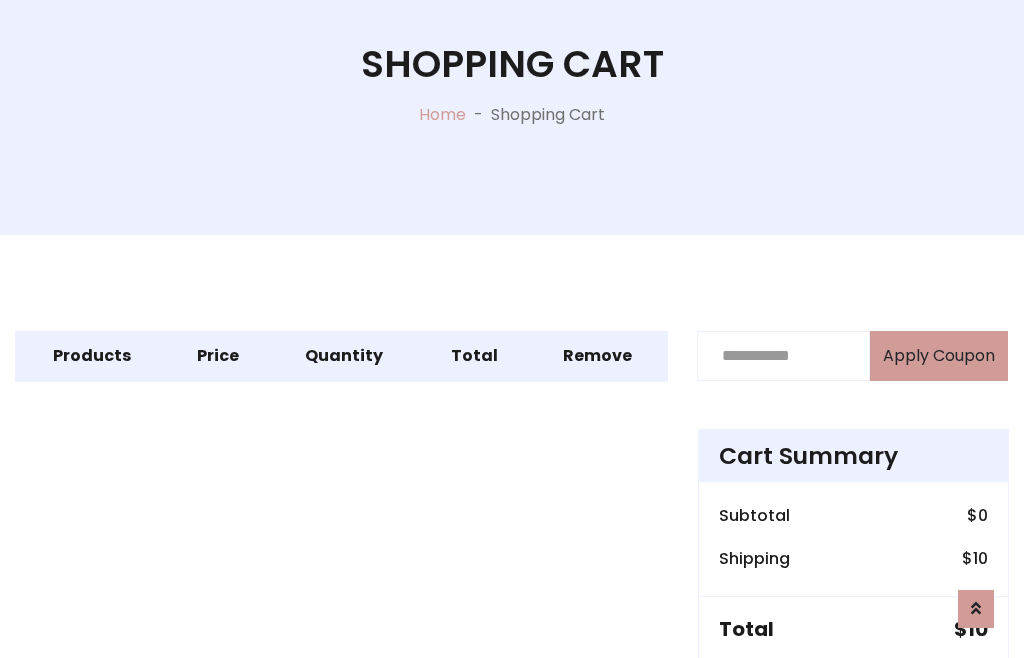 click on "Proceed To Checkout" at bounding box center (853, 694) 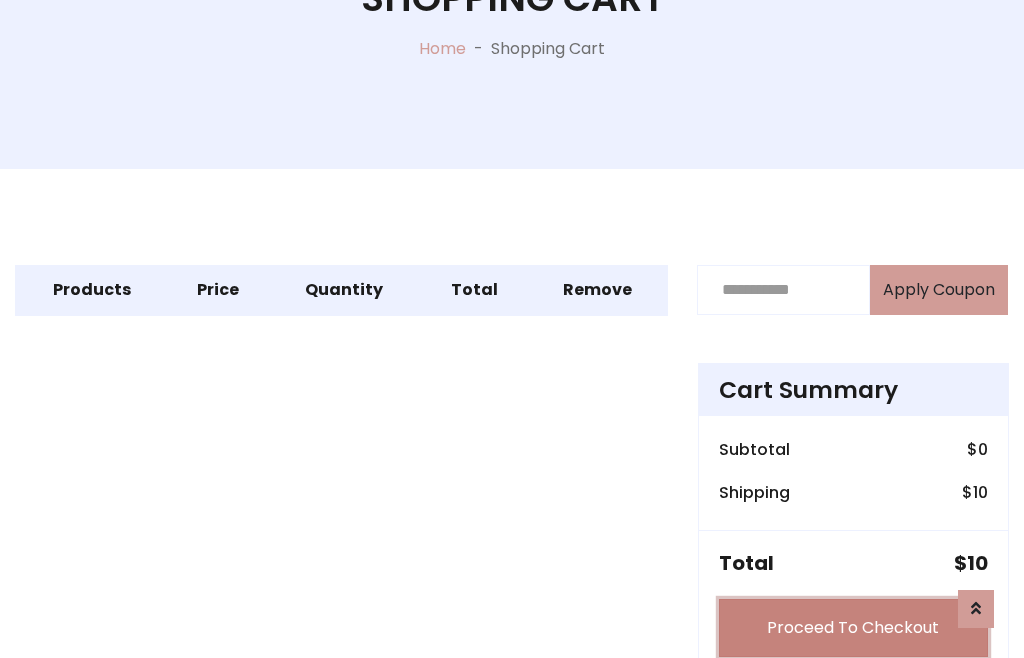 scroll, scrollTop: 312, scrollLeft: 0, axis: vertical 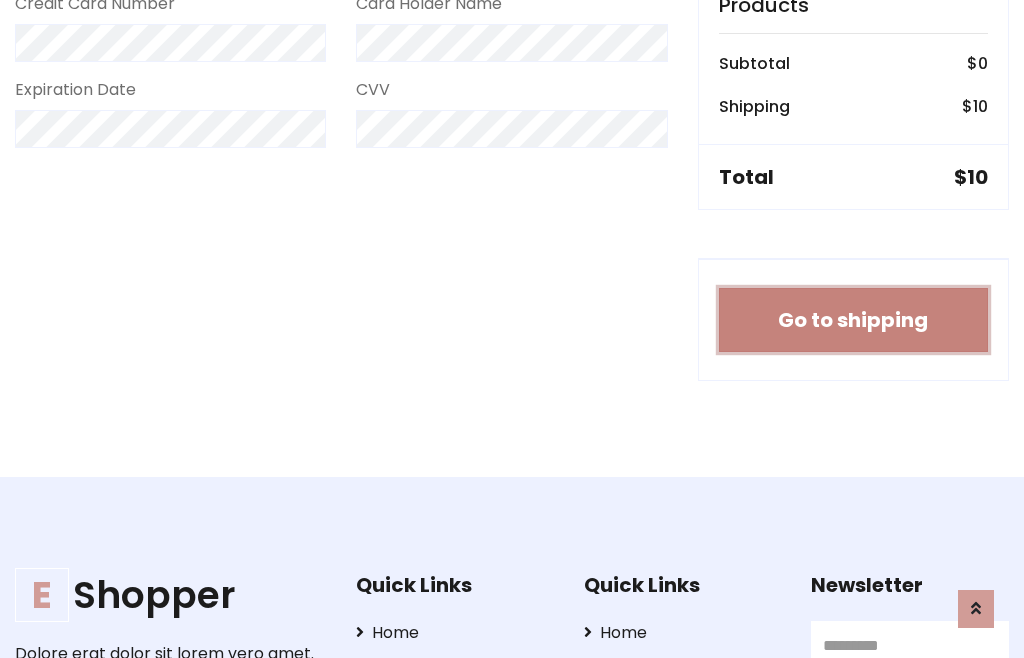 click on "Go to shipping" at bounding box center [853, 320] 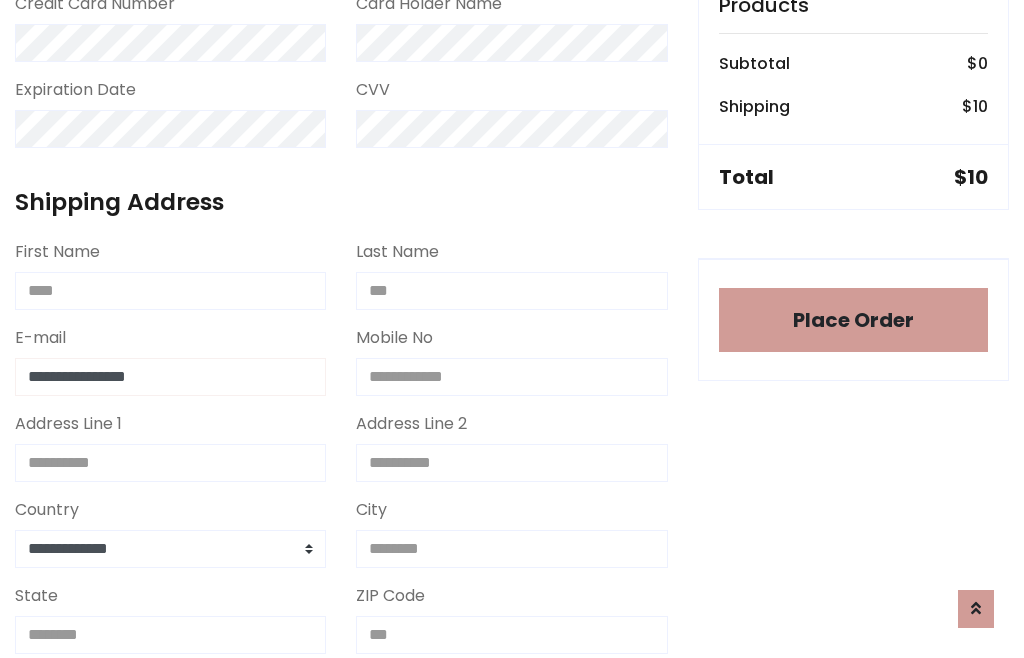 type on "**********" 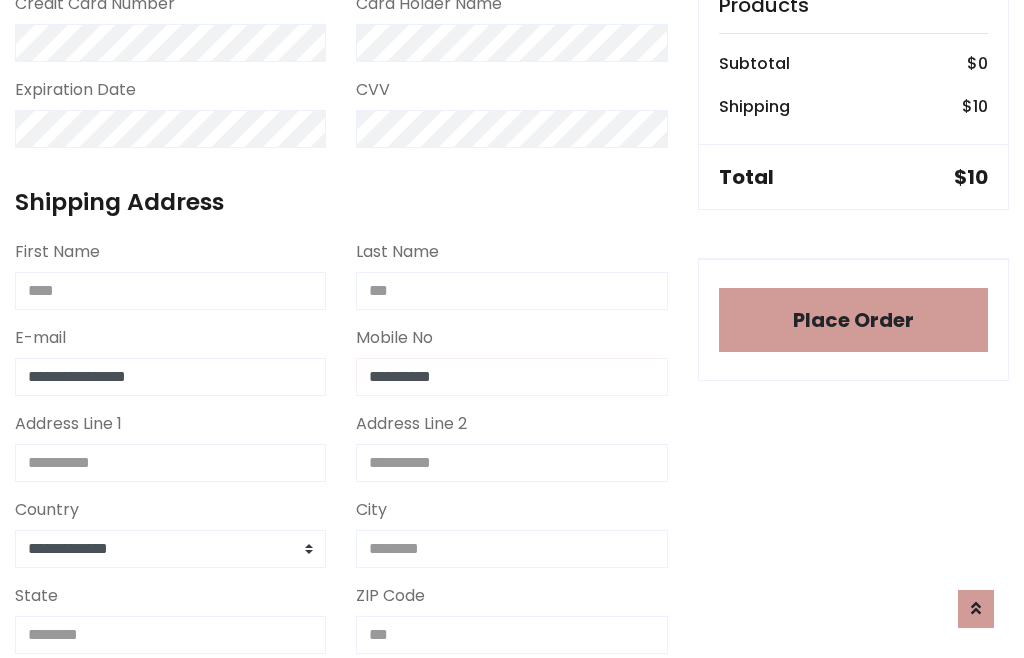 type on "**********" 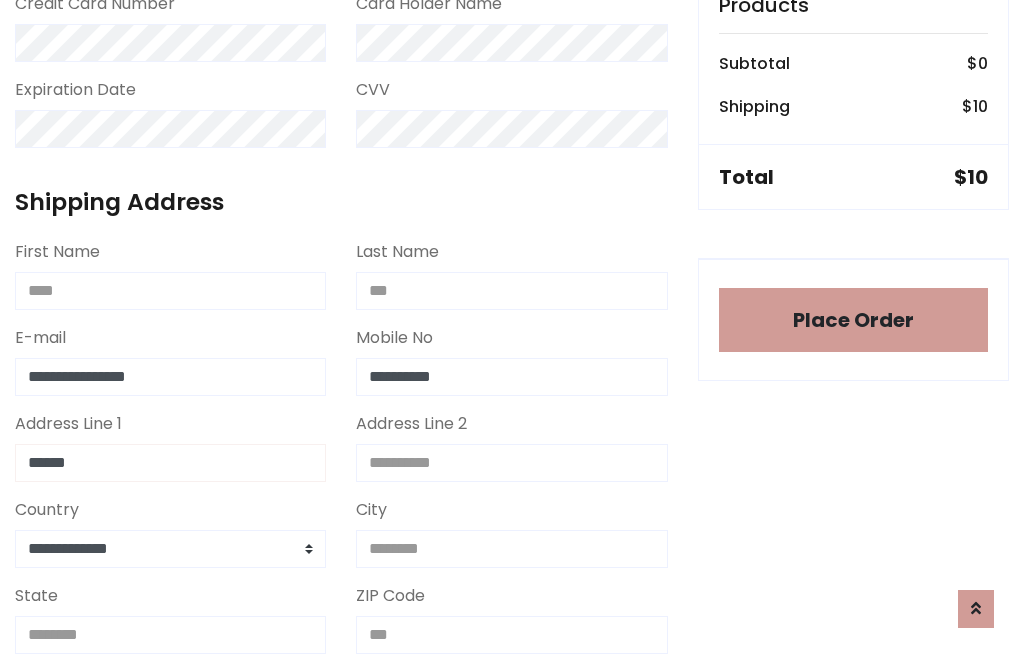 type on "******" 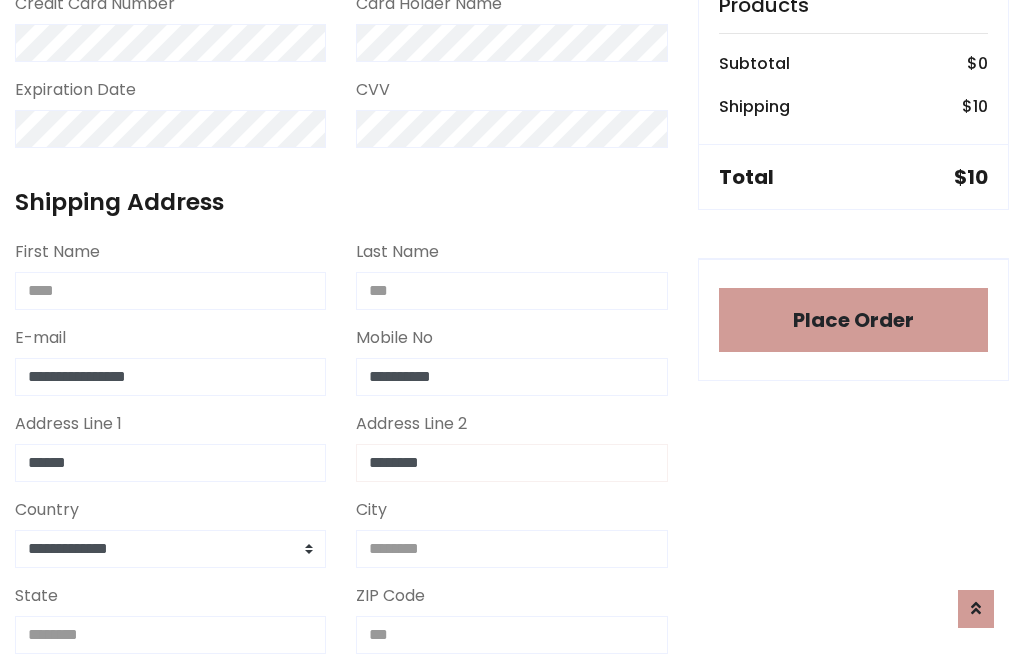 type on "********" 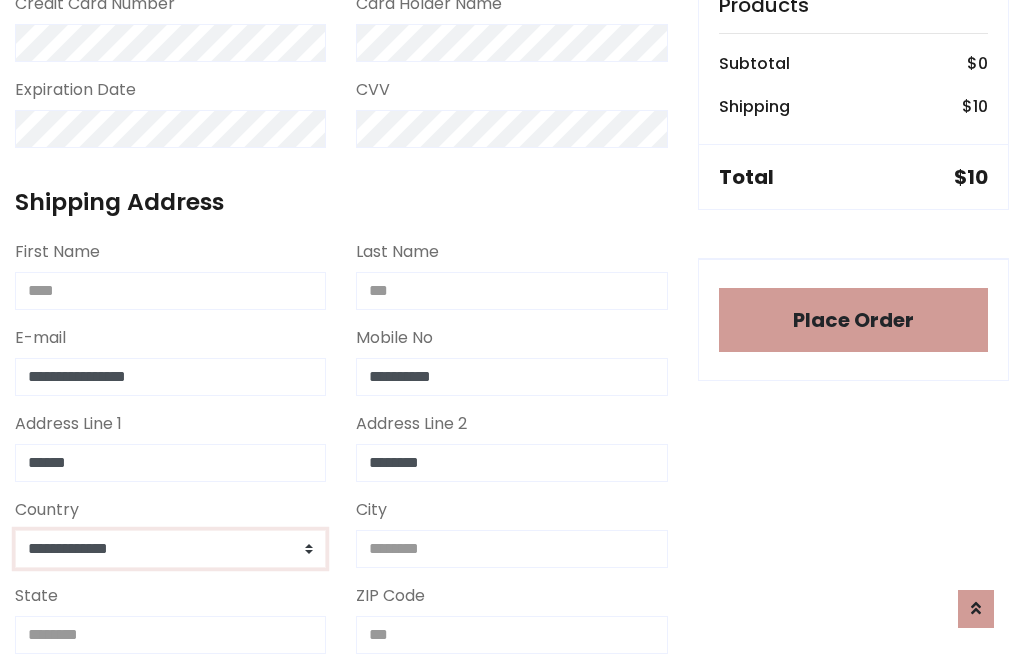 select on "*******" 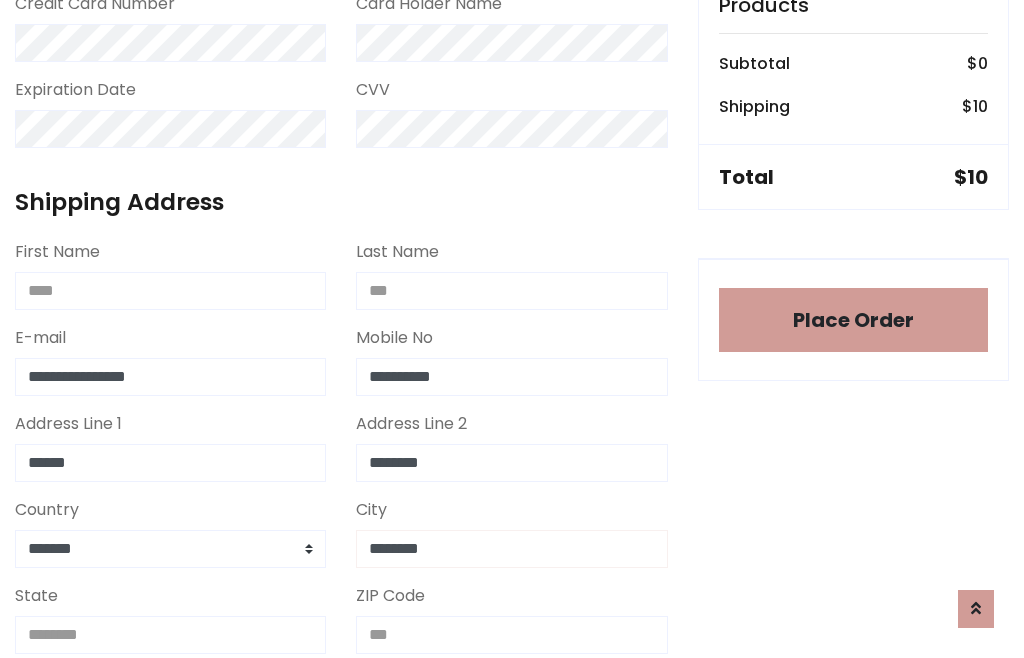 type on "********" 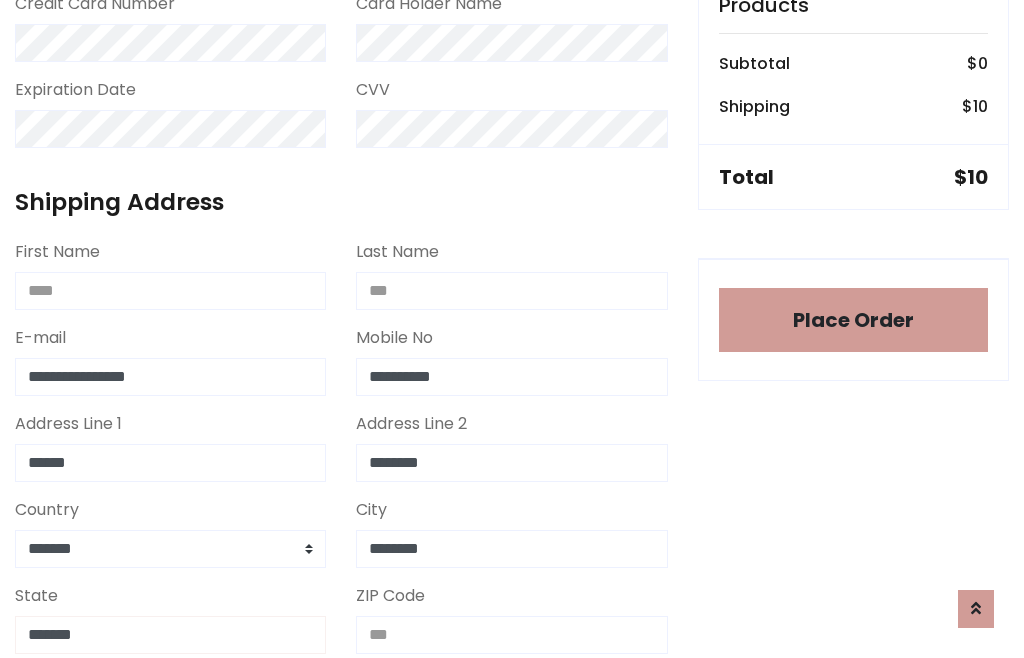 type on "*******" 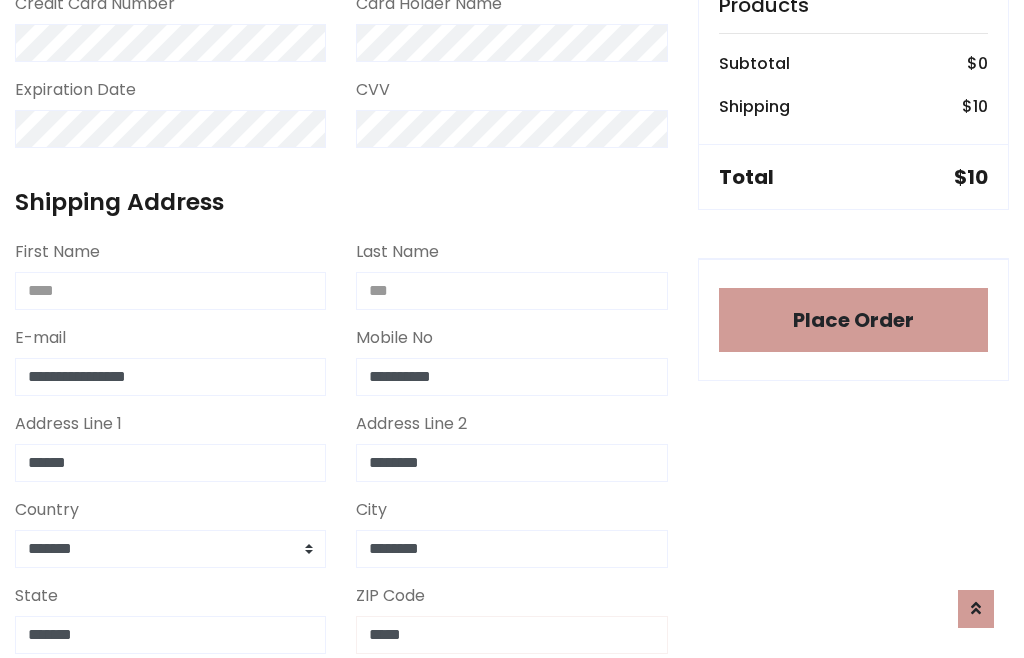 scroll, scrollTop: 403, scrollLeft: 0, axis: vertical 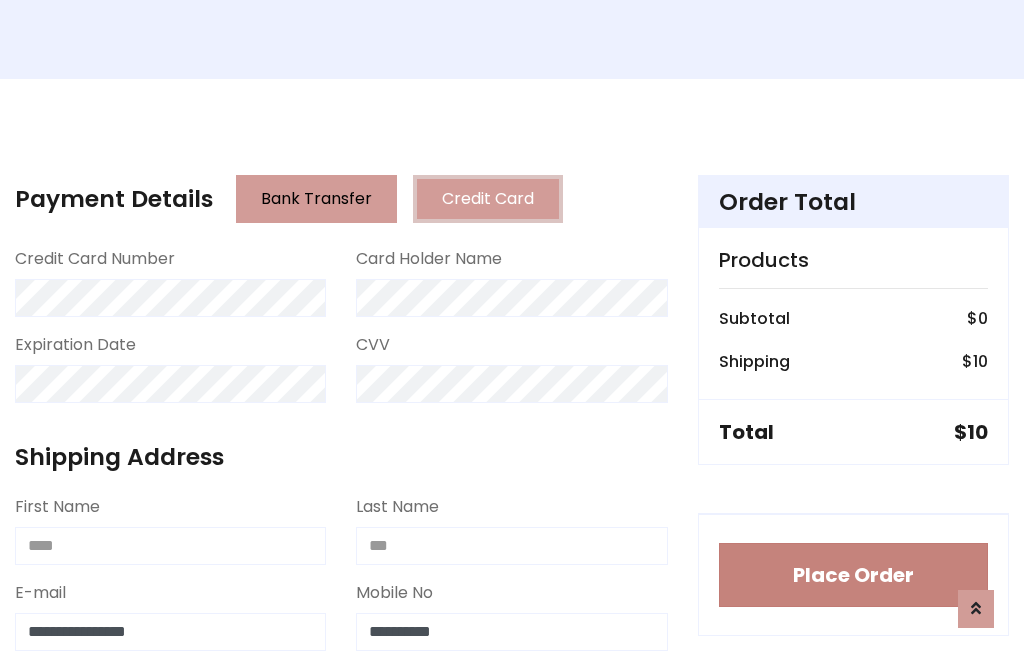 type on "*****" 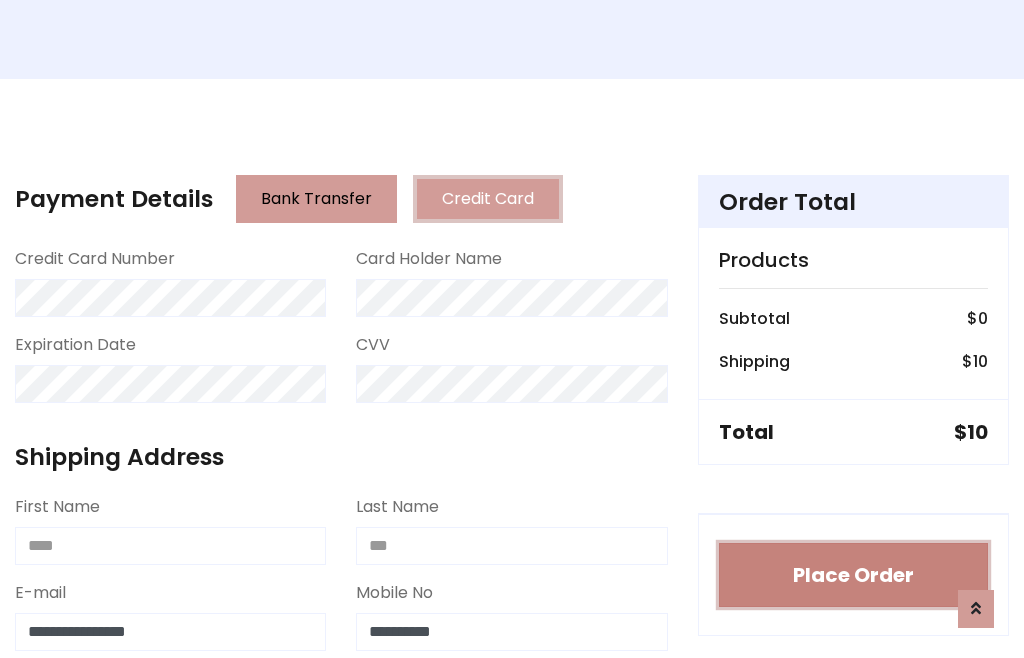 click on "Place Order" at bounding box center [853, 575] 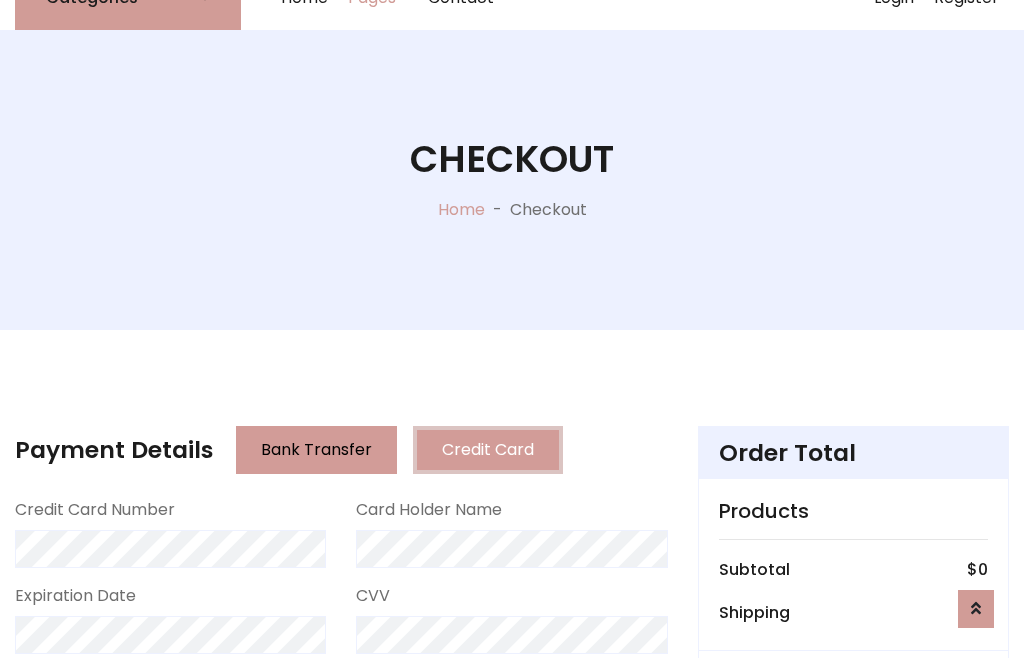 scroll, scrollTop: 0, scrollLeft: 0, axis: both 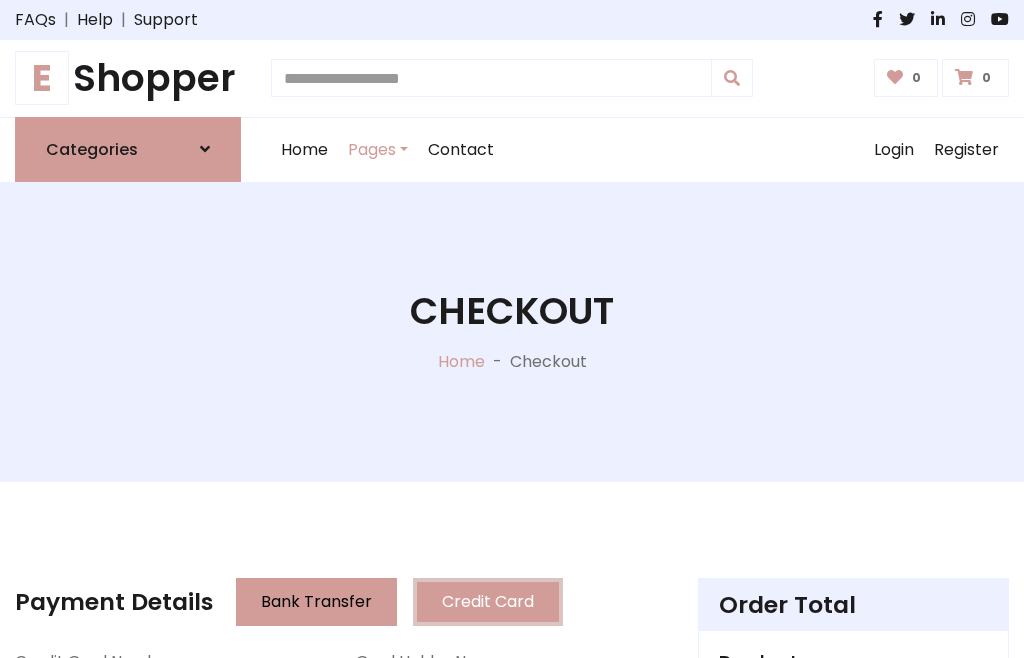 click on "E Shopper" at bounding box center (128, 78) 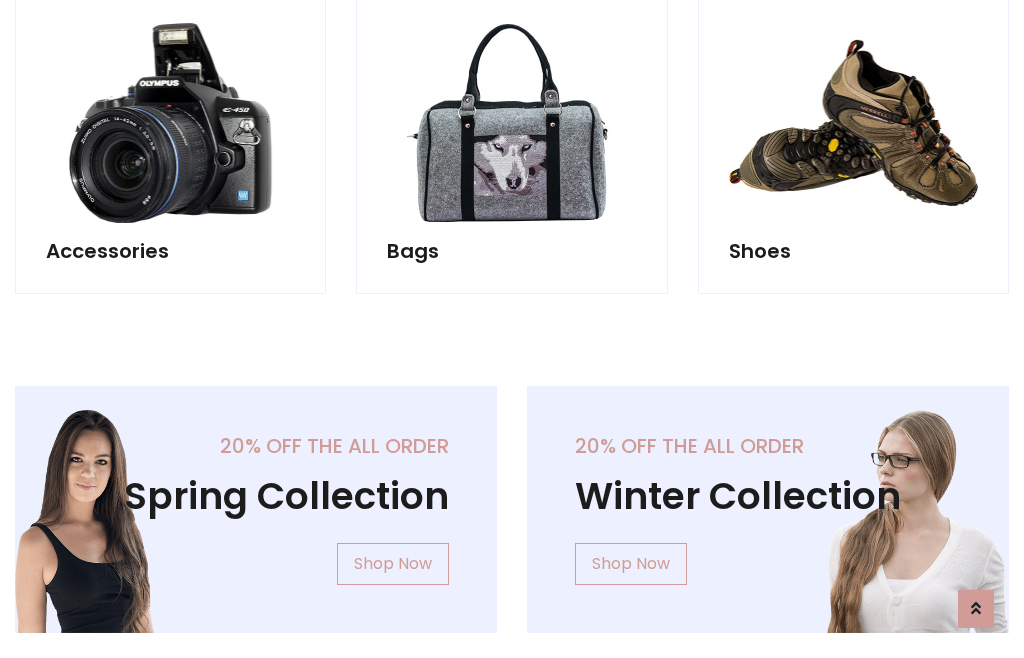 scroll, scrollTop: 770, scrollLeft: 0, axis: vertical 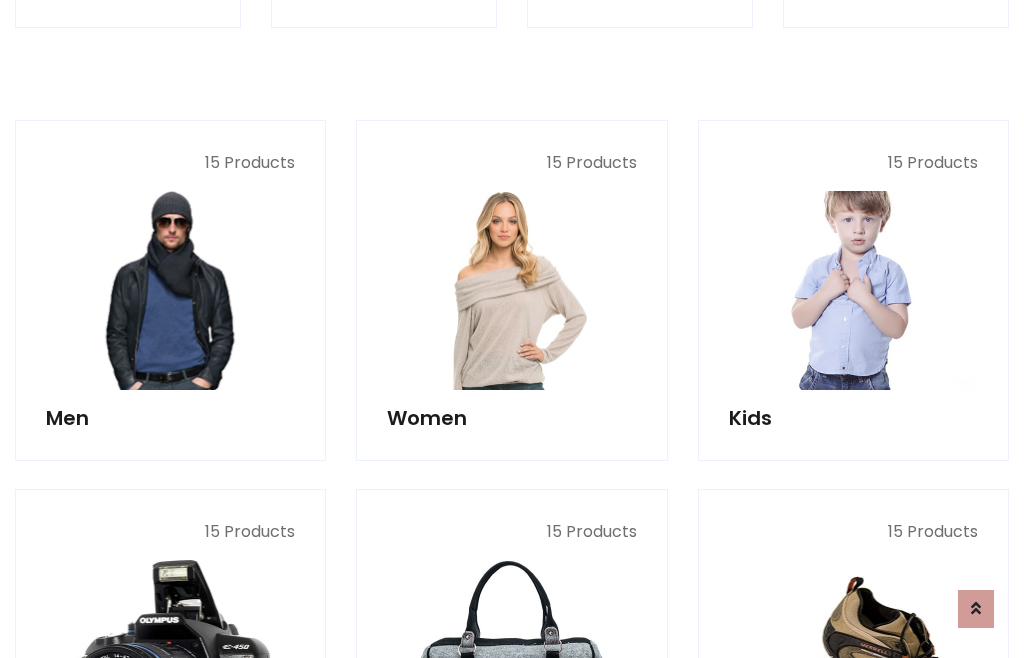 click at bounding box center (853, 290) 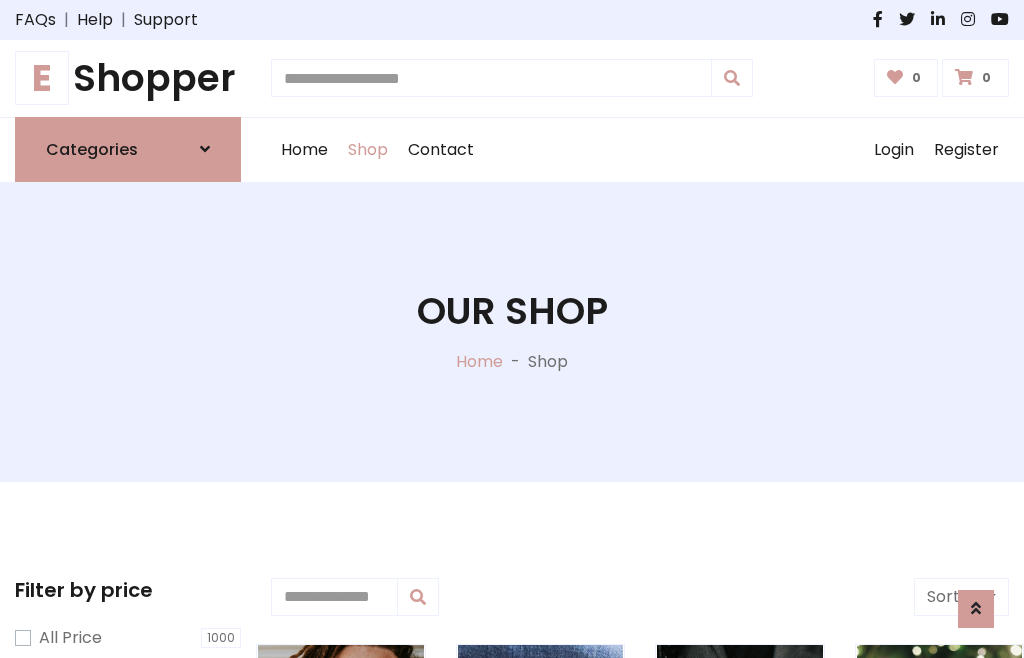 scroll, scrollTop: 549, scrollLeft: 0, axis: vertical 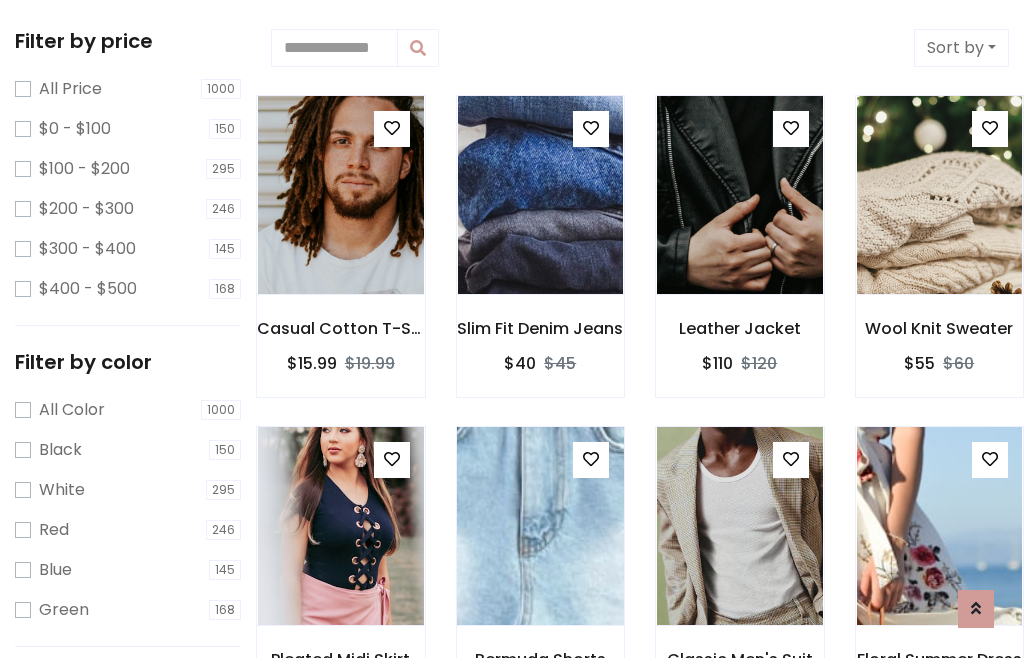 click at bounding box center [591, 459] 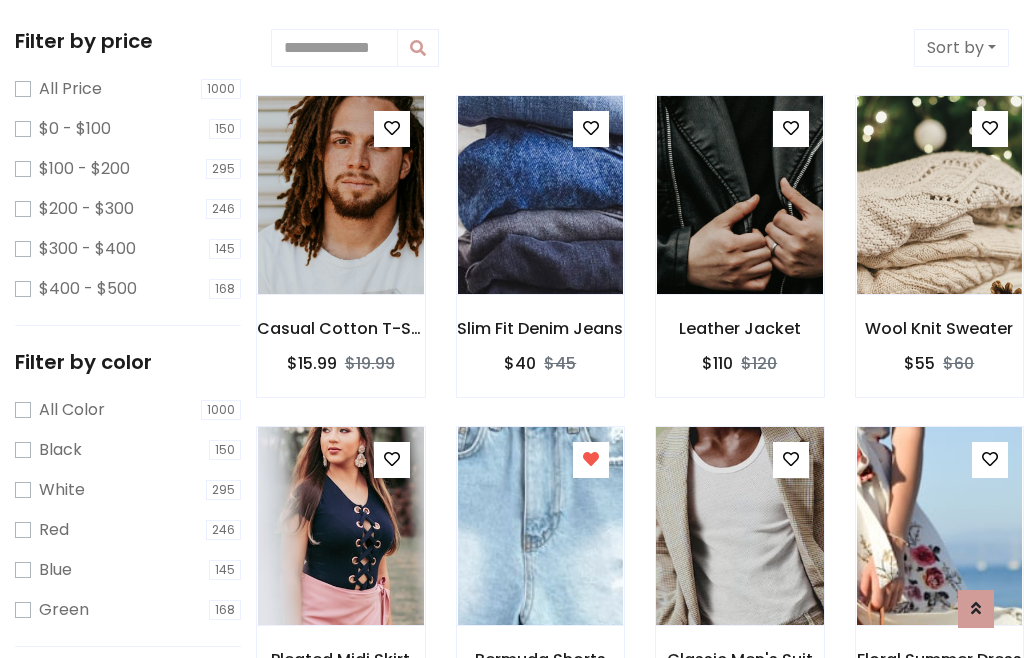 click at bounding box center (739, 526) 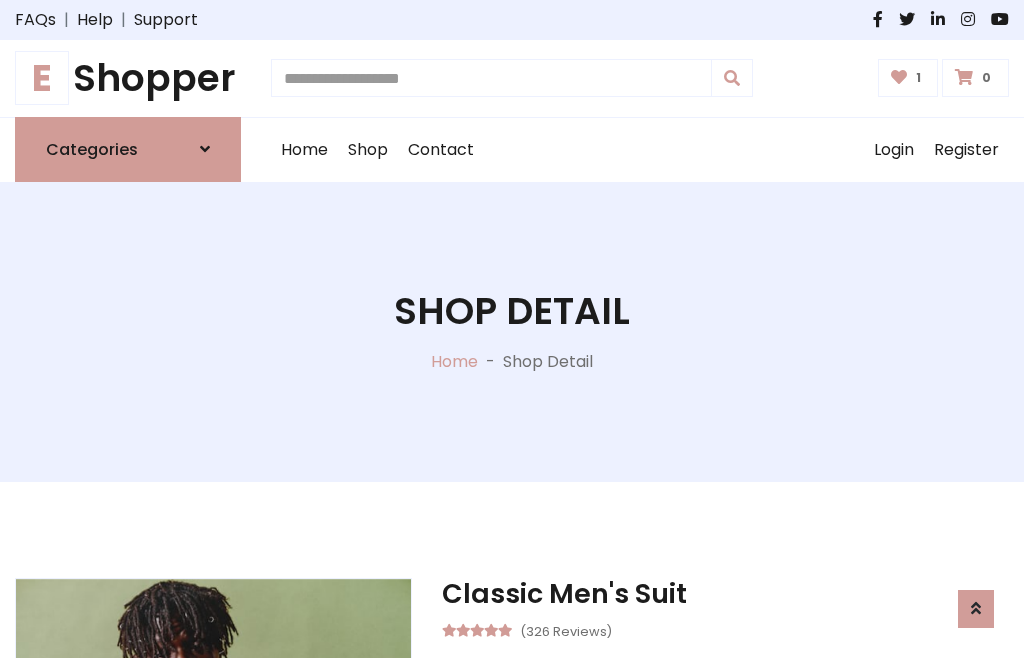 scroll, scrollTop: 262, scrollLeft: 0, axis: vertical 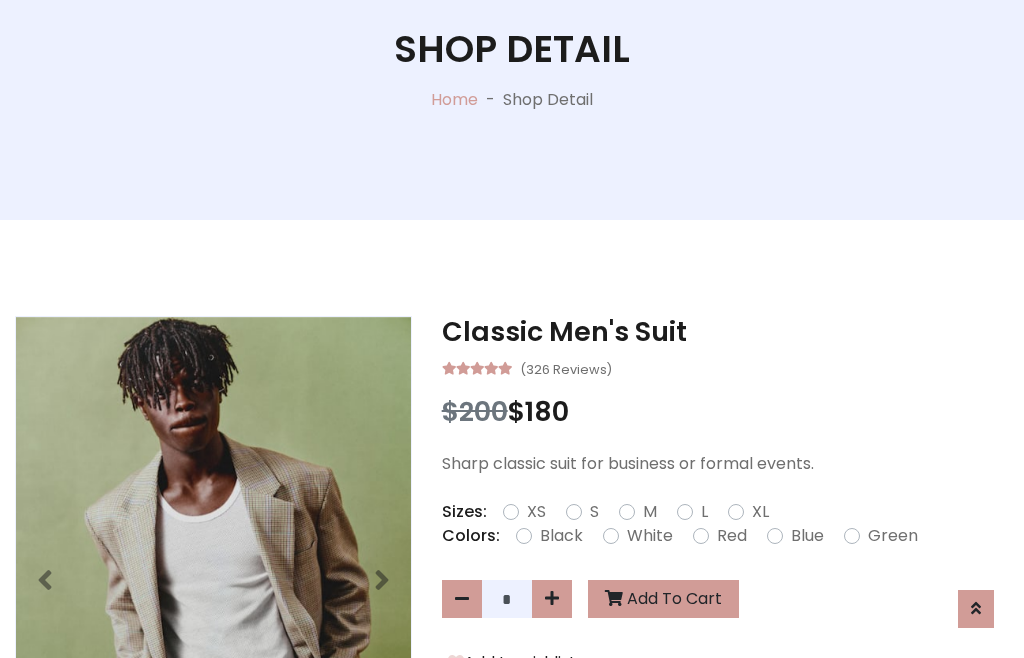 click on "XL" at bounding box center (760, 512) 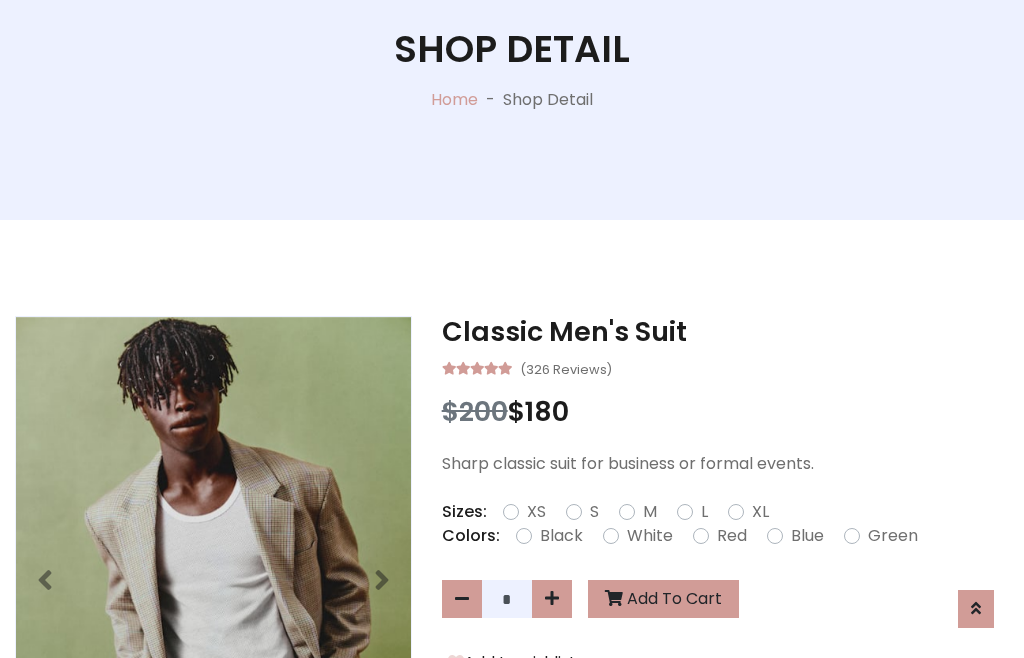 click on "Black" at bounding box center [561, 536] 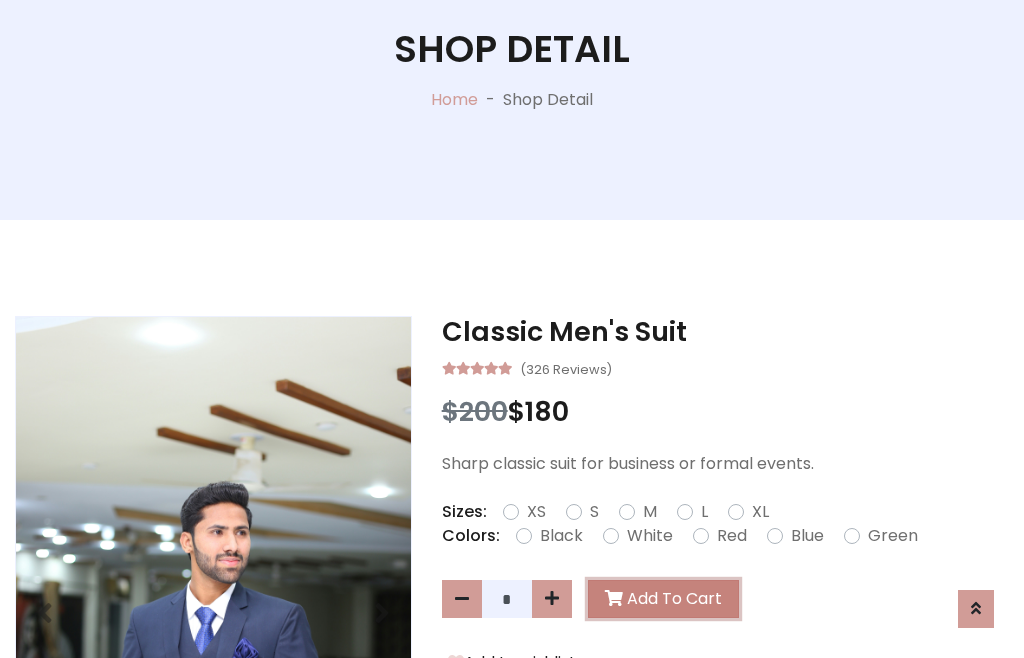 click on "Add To Cart" at bounding box center [663, 599] 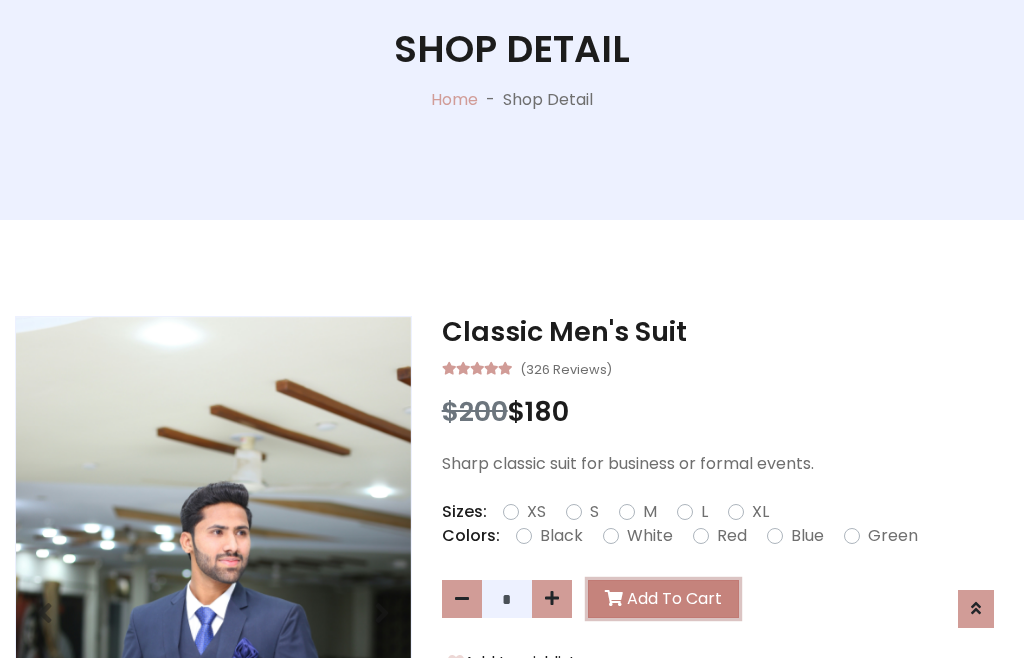 scroll, scrollTop: 0, scrollLeft: 0, axis: both 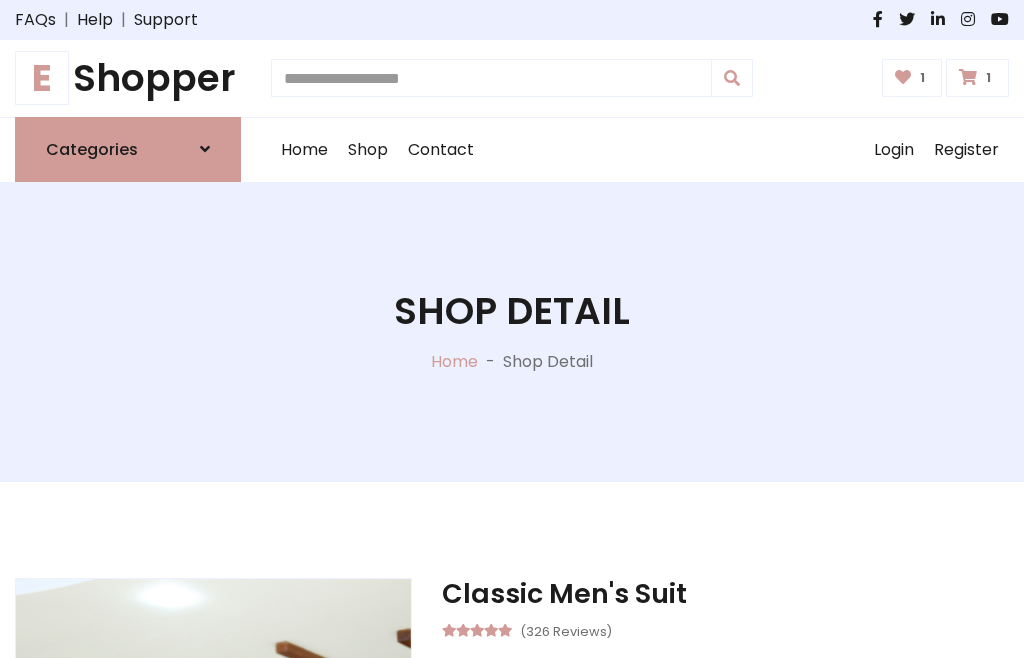 click at bounding box center [968, 77] 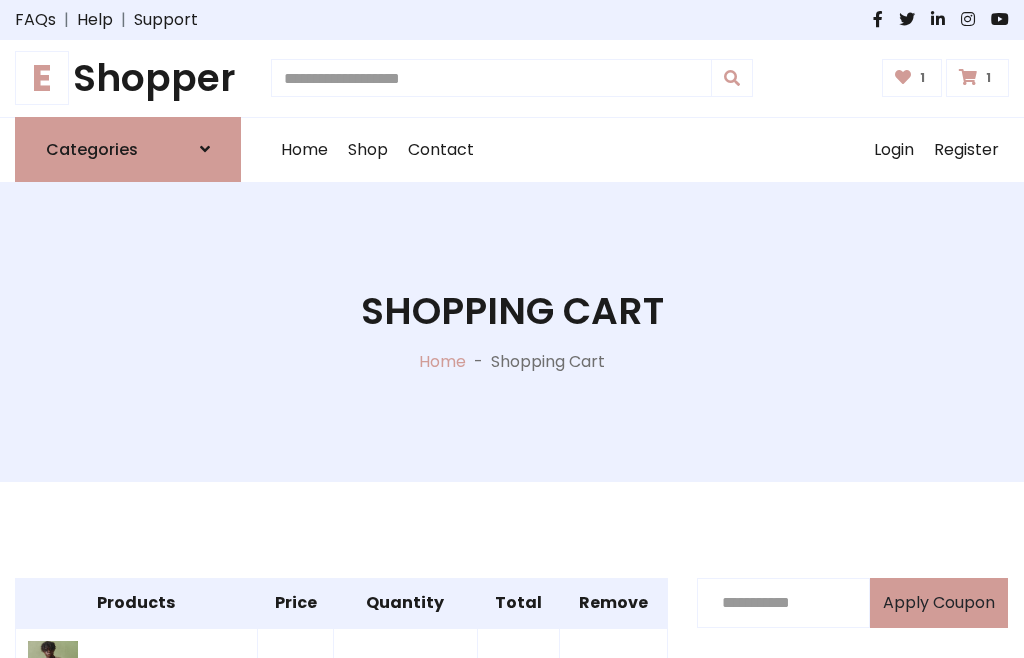 scroll, scrollTop: 570, scrollLeft: 0, axis: vertical 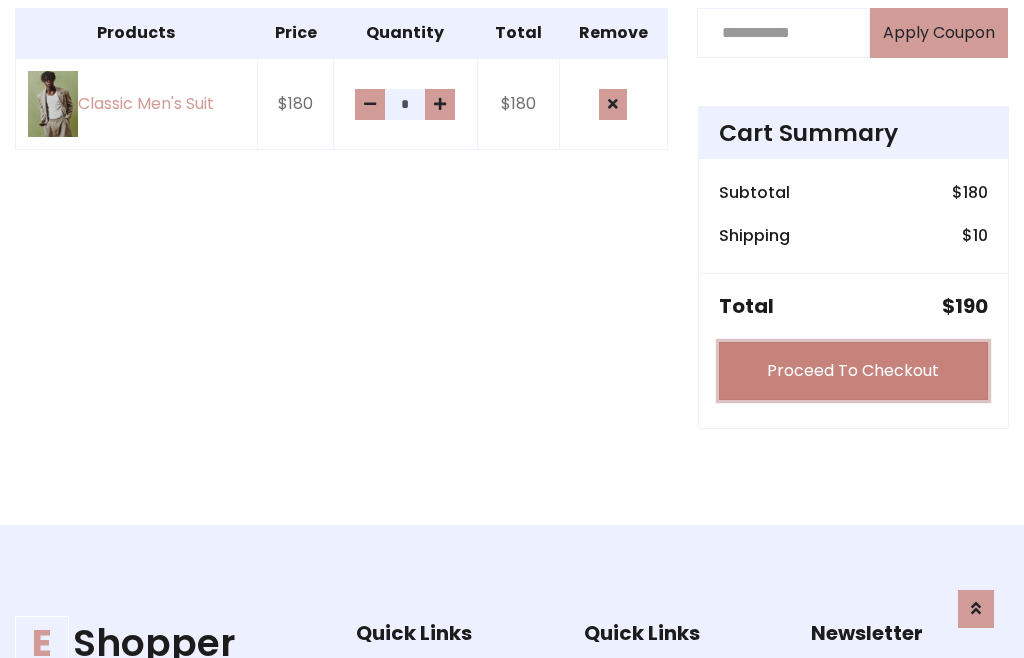 click on "Proceed To Checkout" at bounding box center (853, 371) 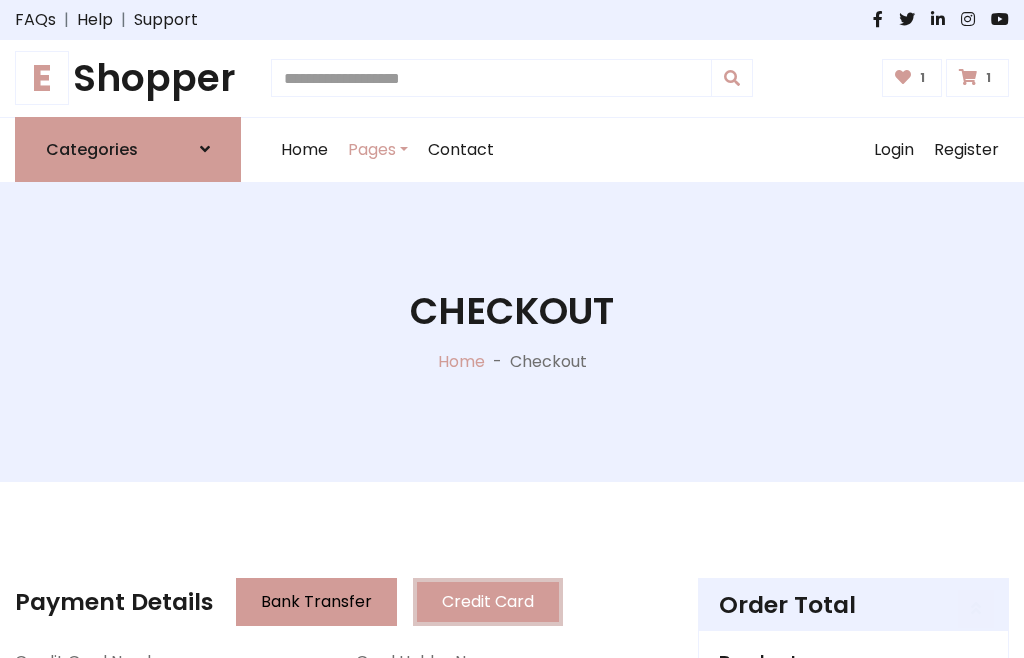 scroll, scrollTop: 201, scrollLeft: 0, axis: vertical 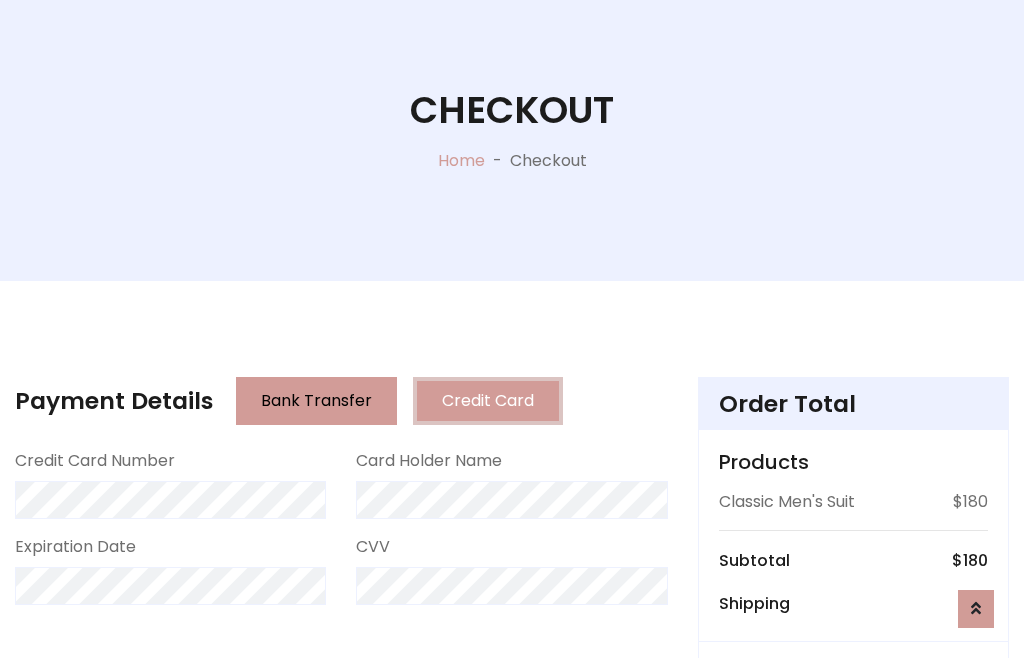 click on "Go to shipping" at bounding box center (853, 817) 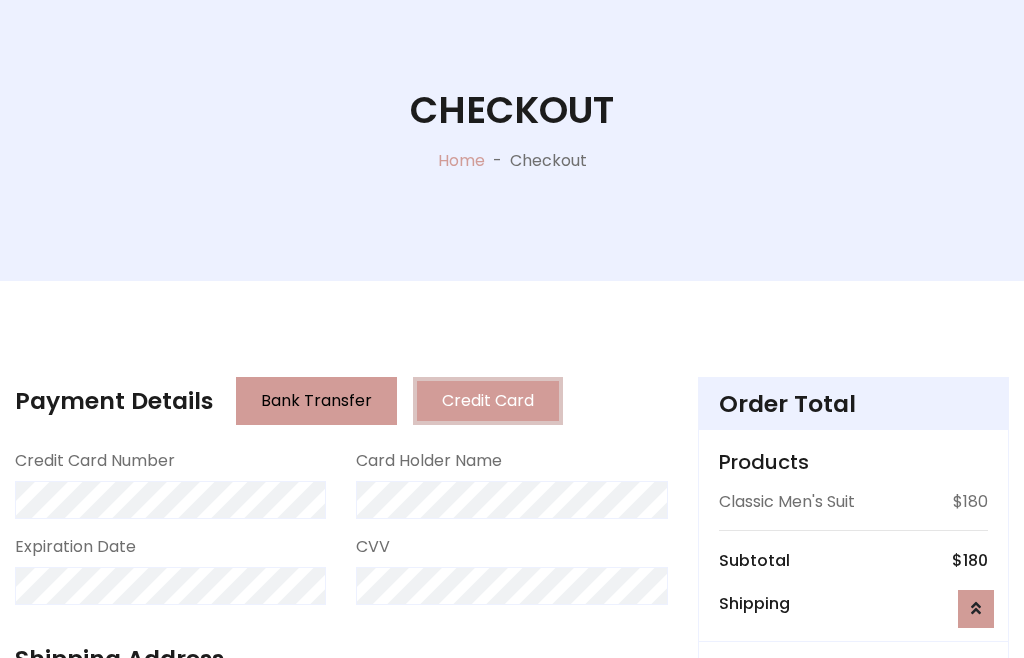 scroll, scrollTop: 392, scrollLeft: 0, axis: vertical 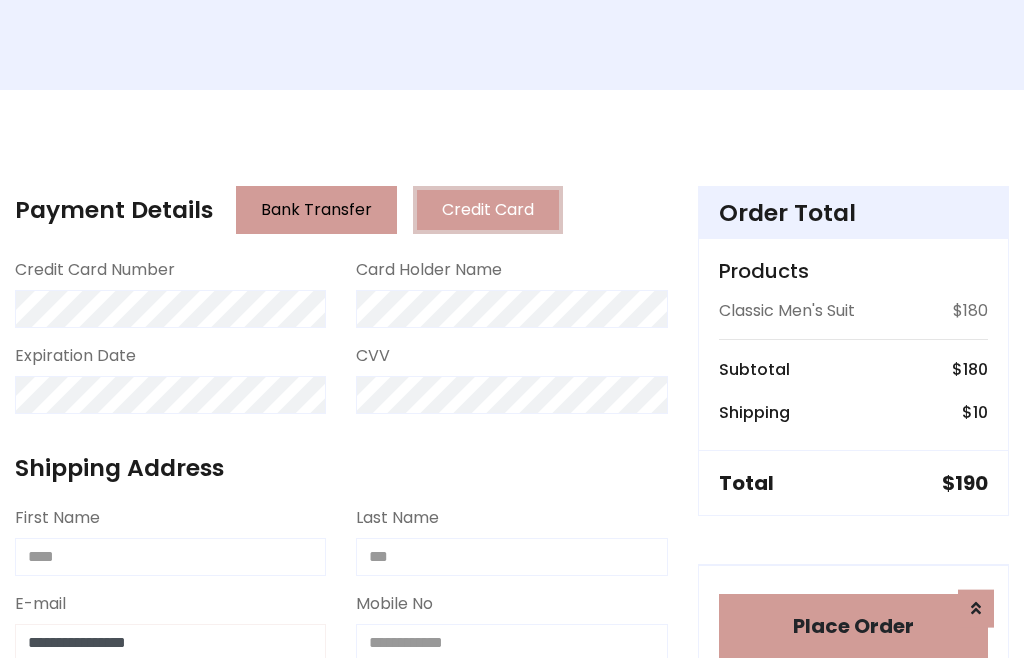 type on "**********" 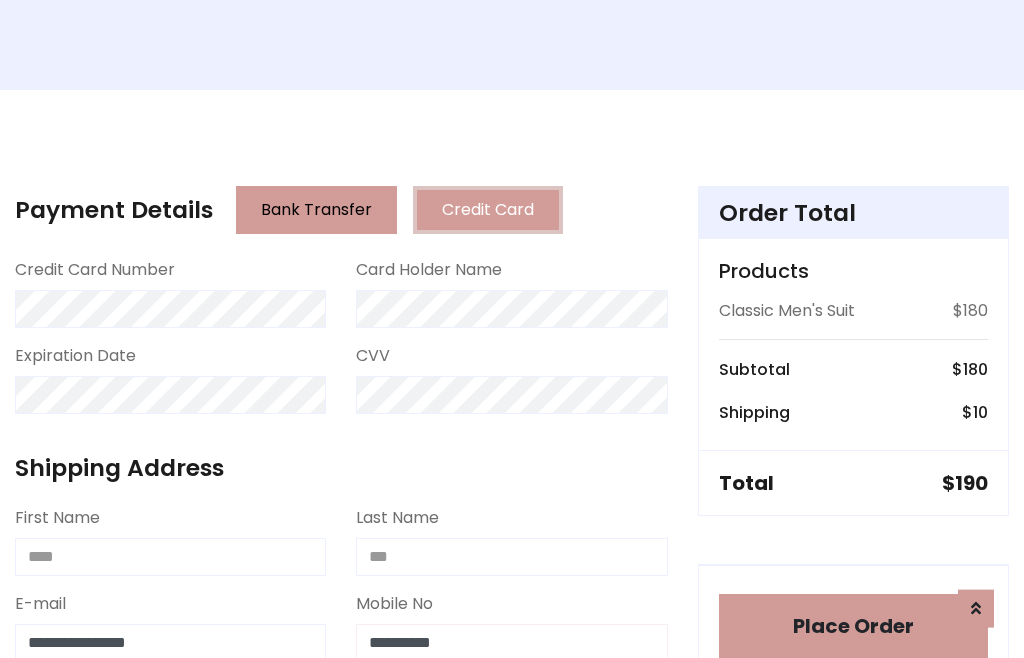 scroll, scrollTop: 573, scrollLeft: 0, axis: vertical 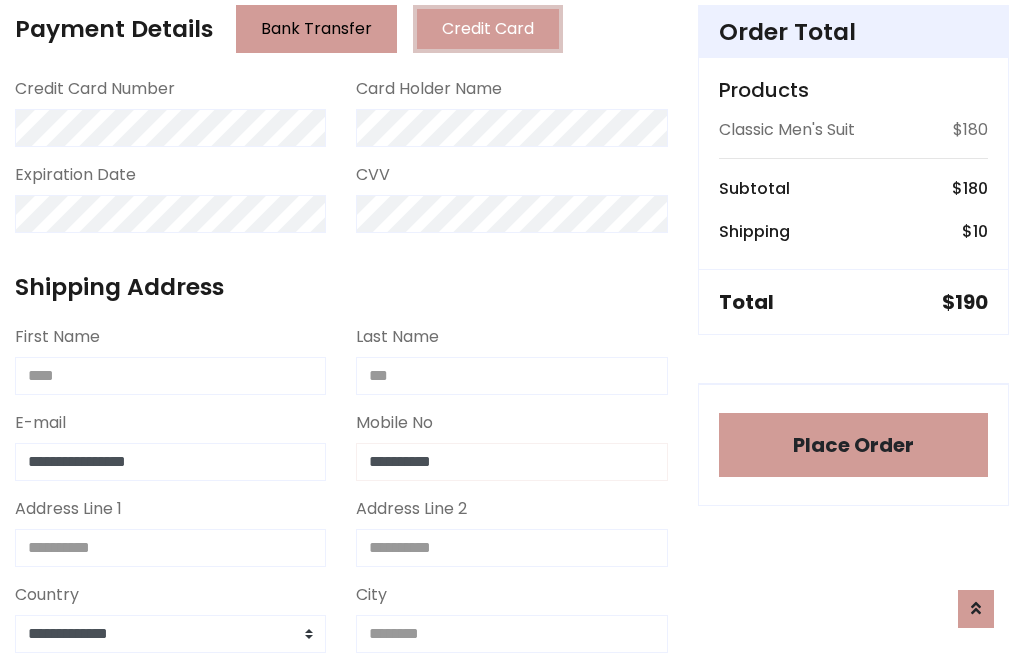 type on "**********" 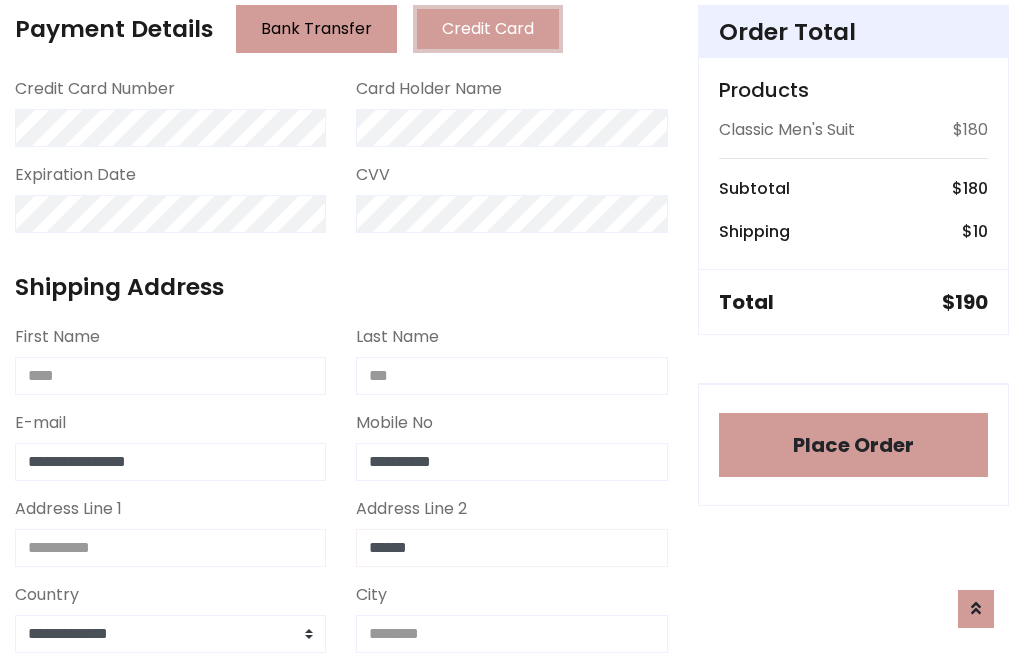 type on "******" 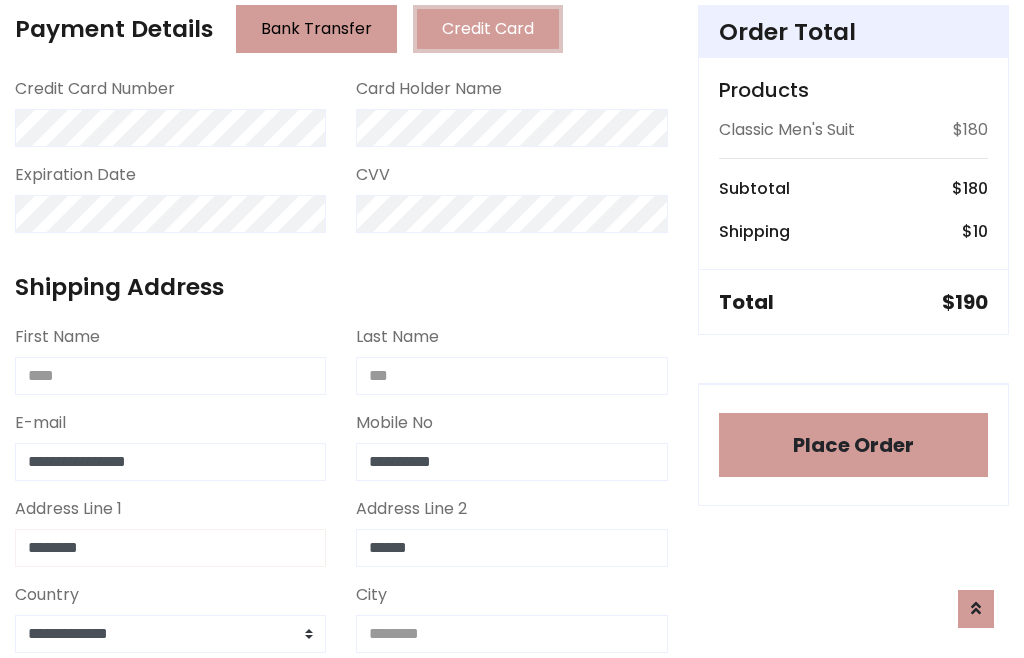 type on "********" 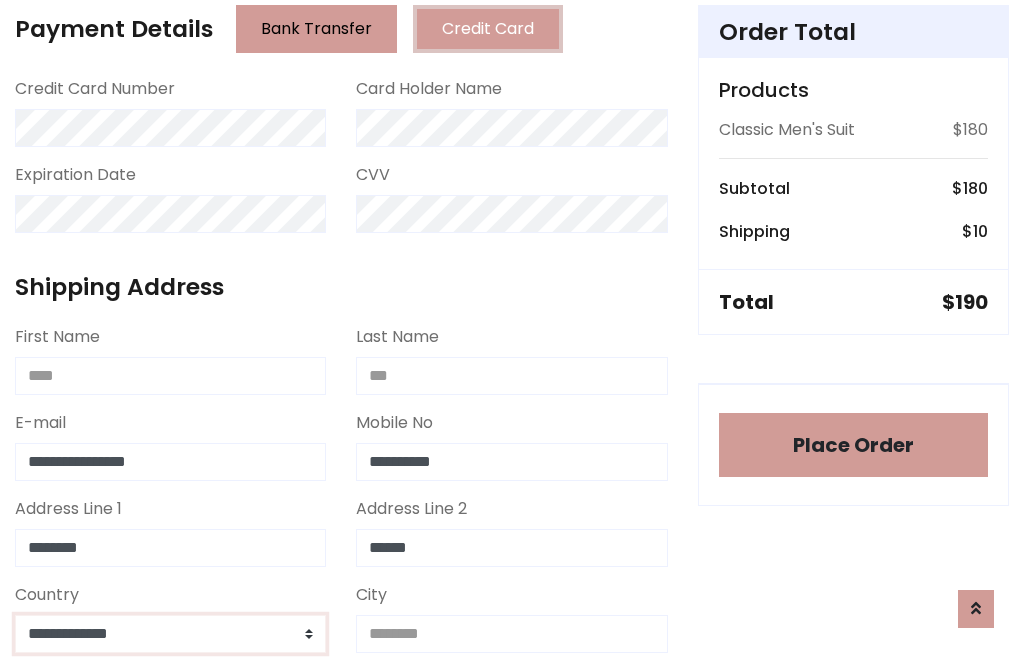 select on "*******" 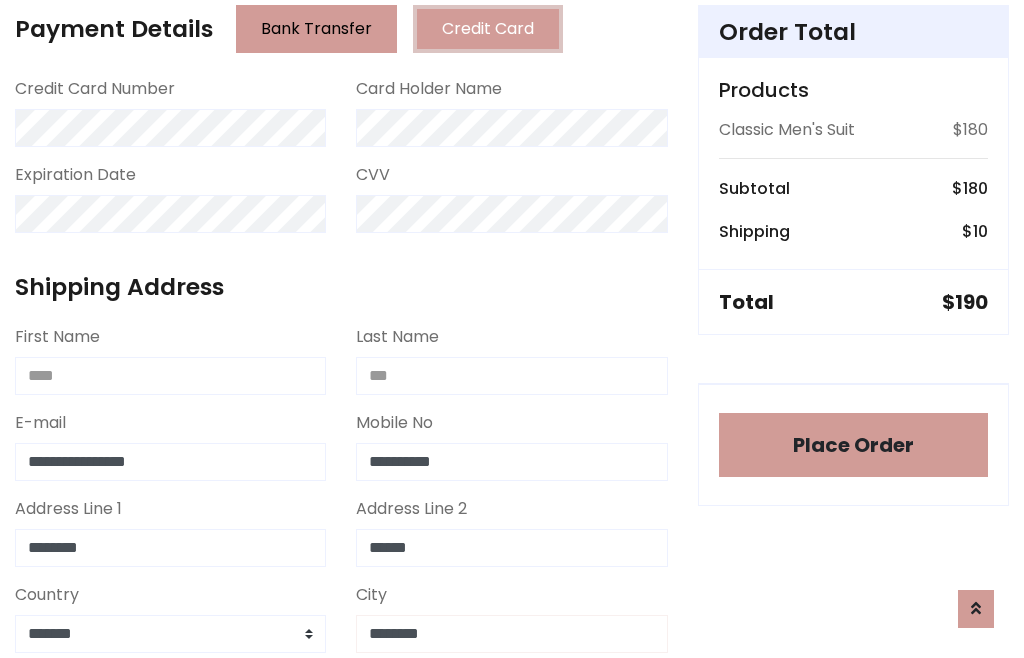 type on "********" 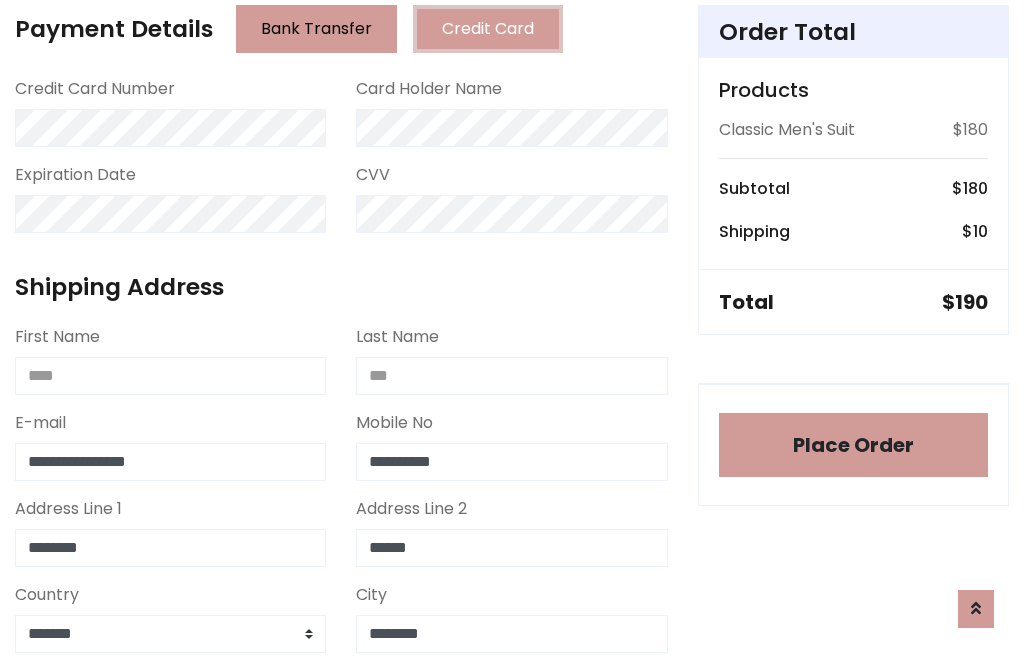 scroll, scrollTop: 654, scrollLeft: 0, axis: vertical 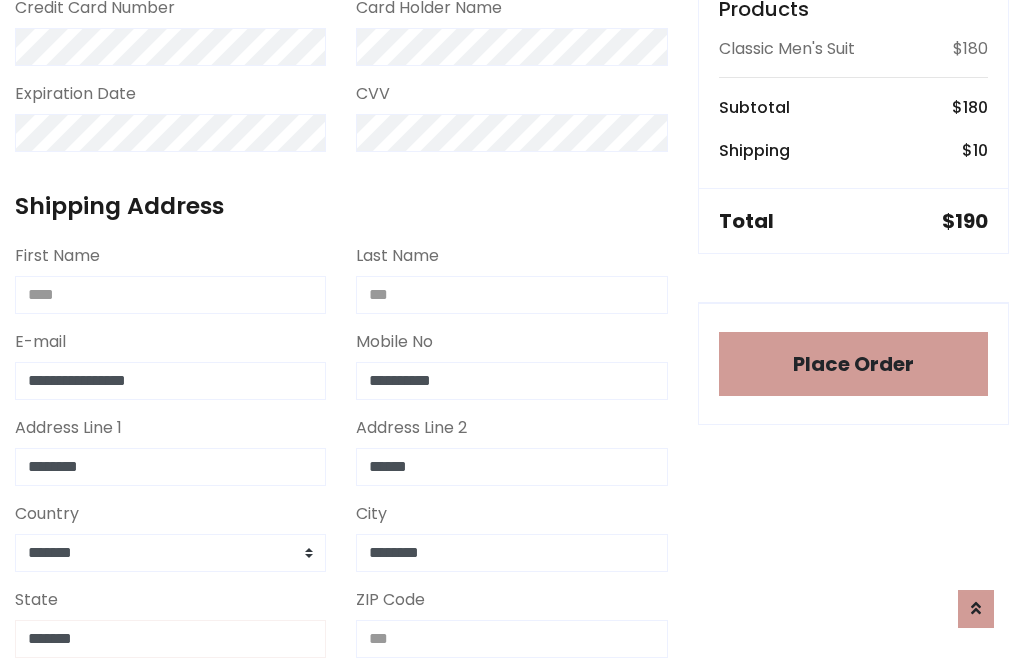 type on "*******" 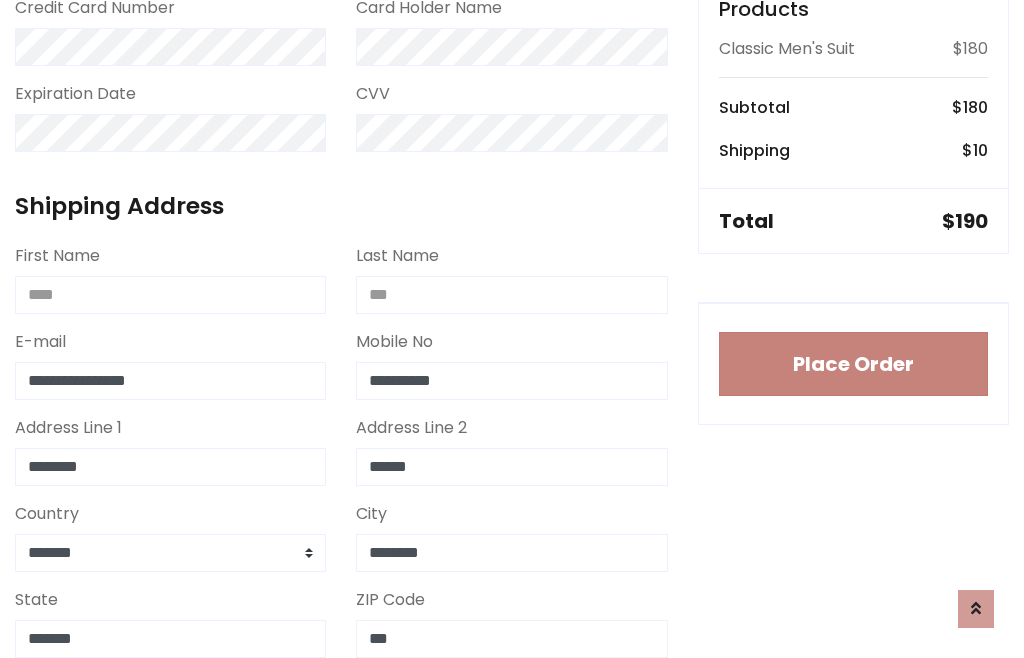 type on "***" 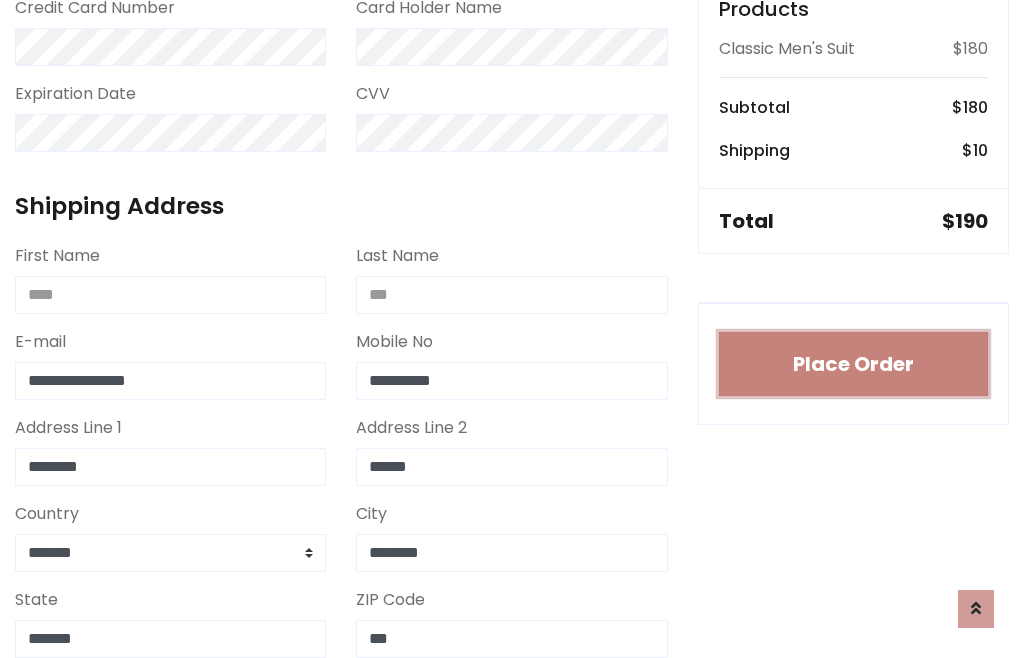 click on "Place Order" at bounding box center (853, 364) 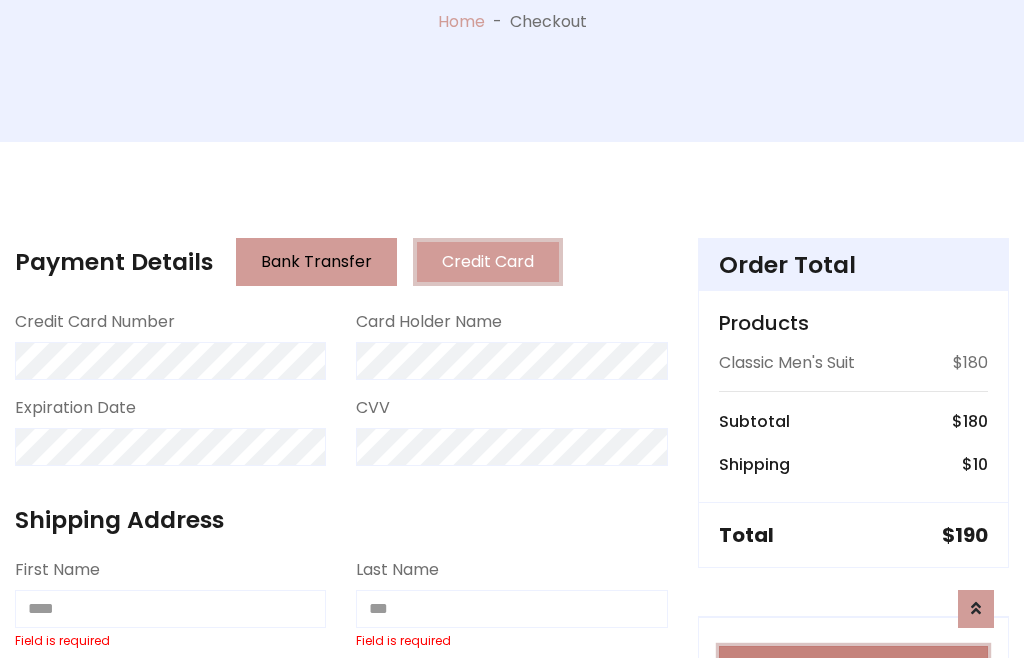 scroll, scrollTop: 0, scrollLeft: 0, axis: both 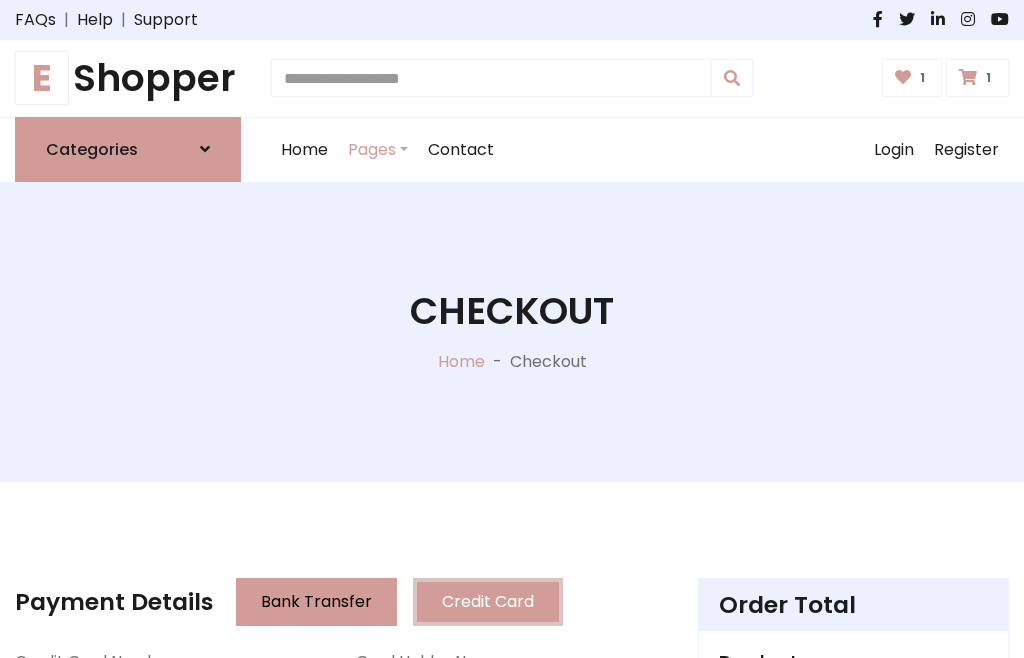click on "E" at bounding box center (42, 78) 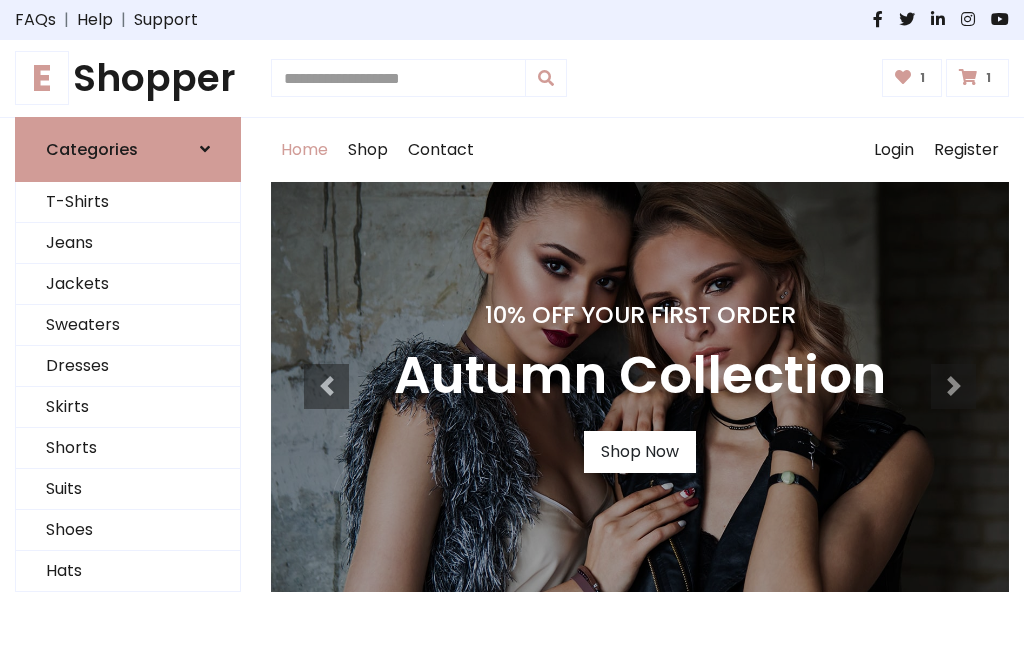 scroll, scrollTop: 0, scrollLeft: 0, axis: both 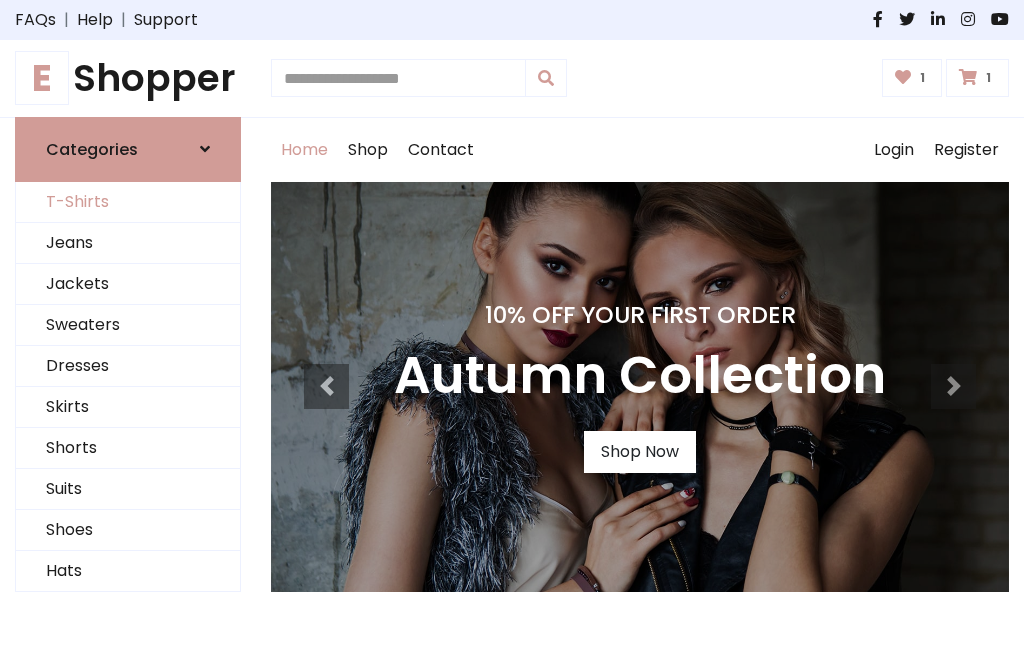 click on "T-Shirts" at bounding box center (128, 202) 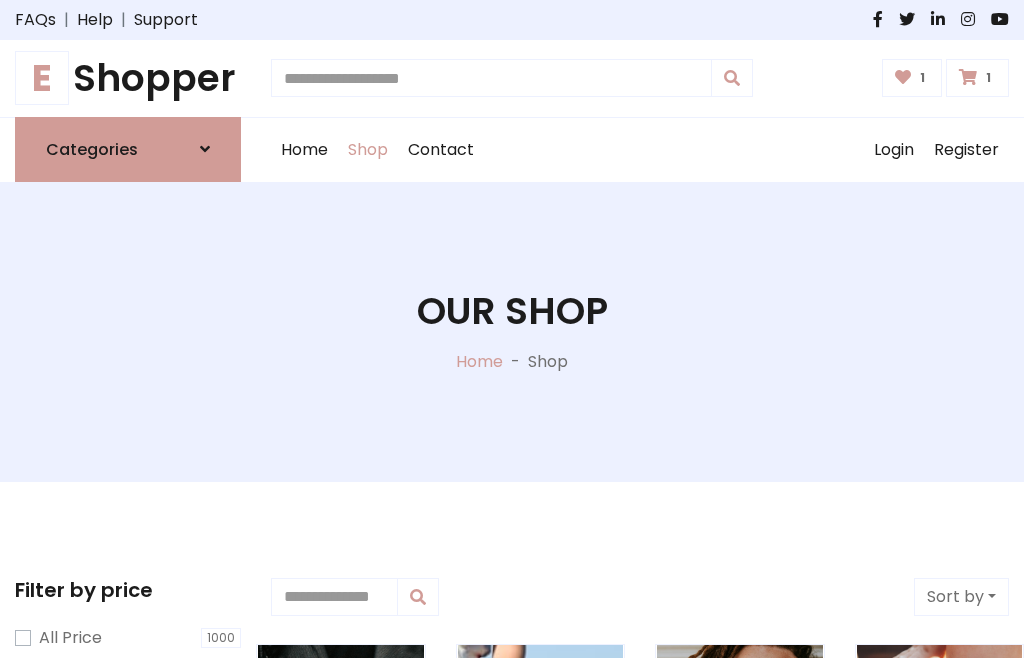scroll, scrollTop: 0, scrollLeft: 0, axis: both 